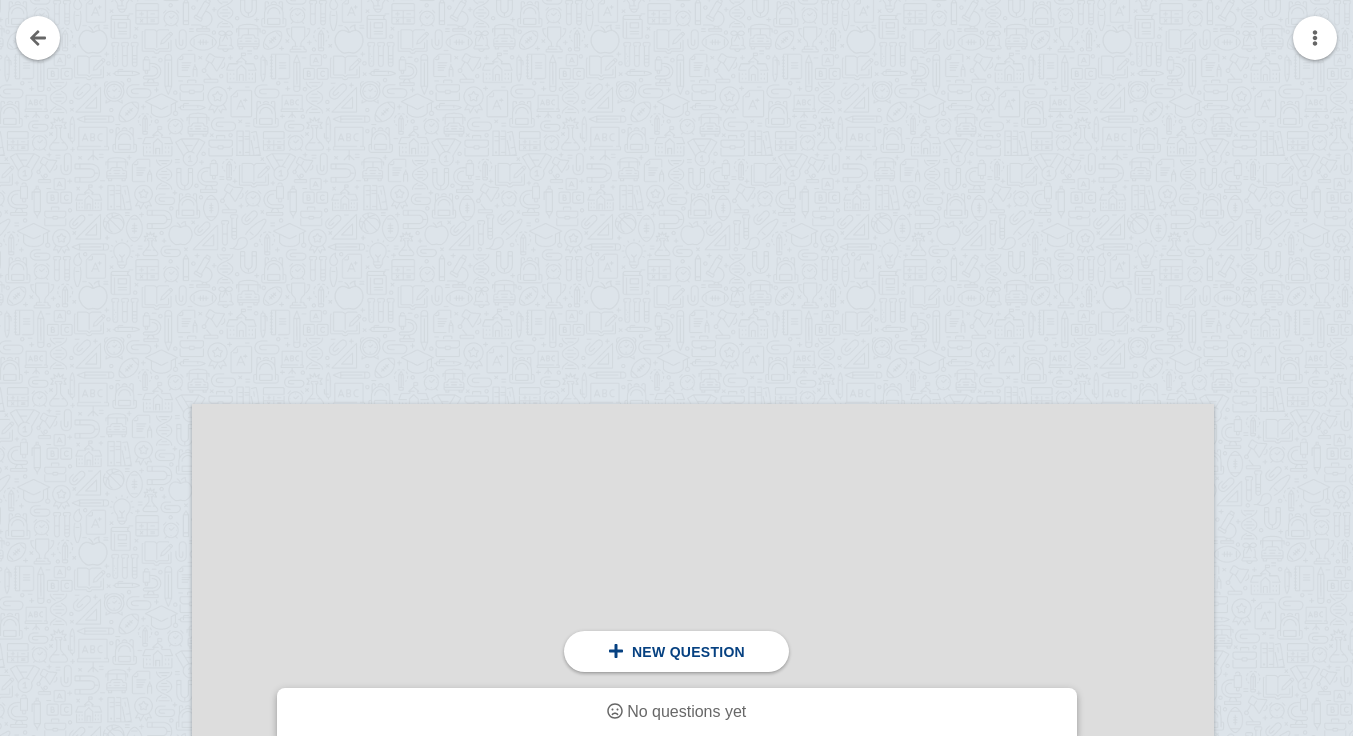 scroll, scrollTop: 2749, scrollLeft: 26, axis: both 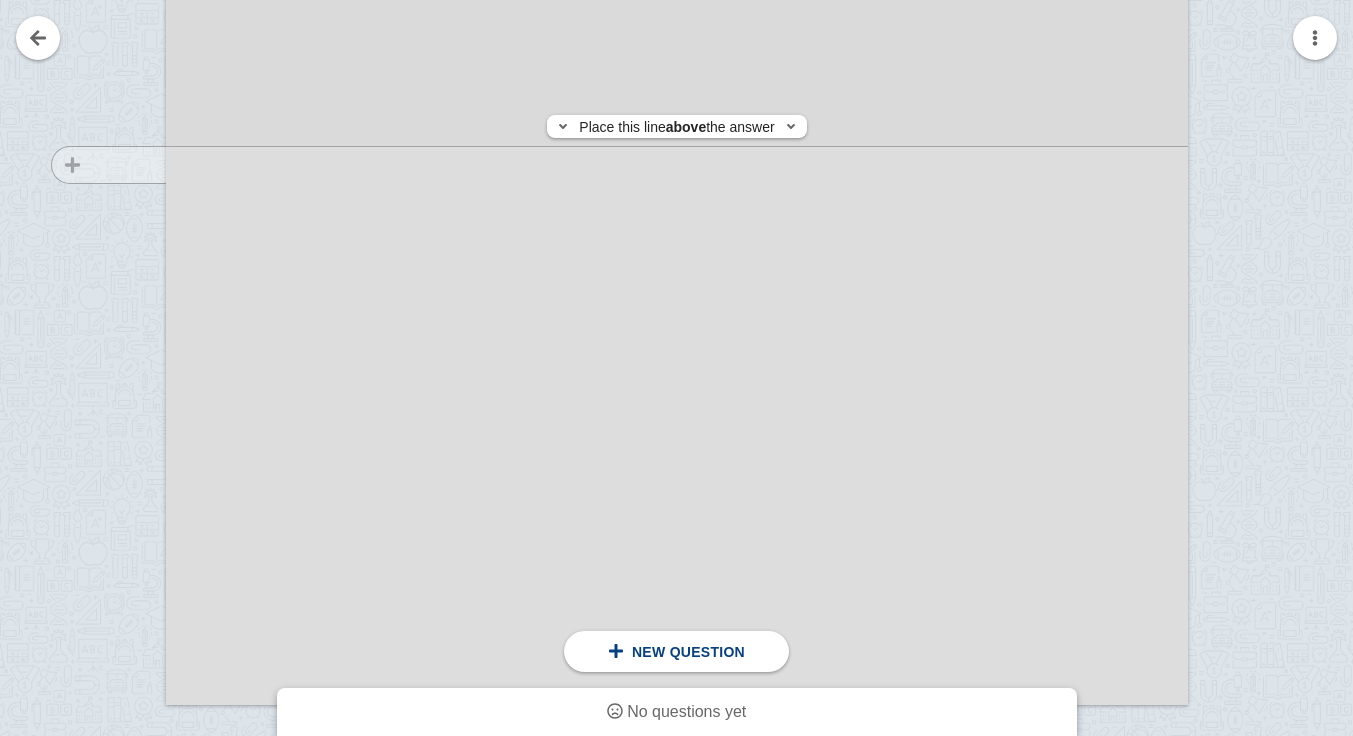 click at bounding box center [99, -13] 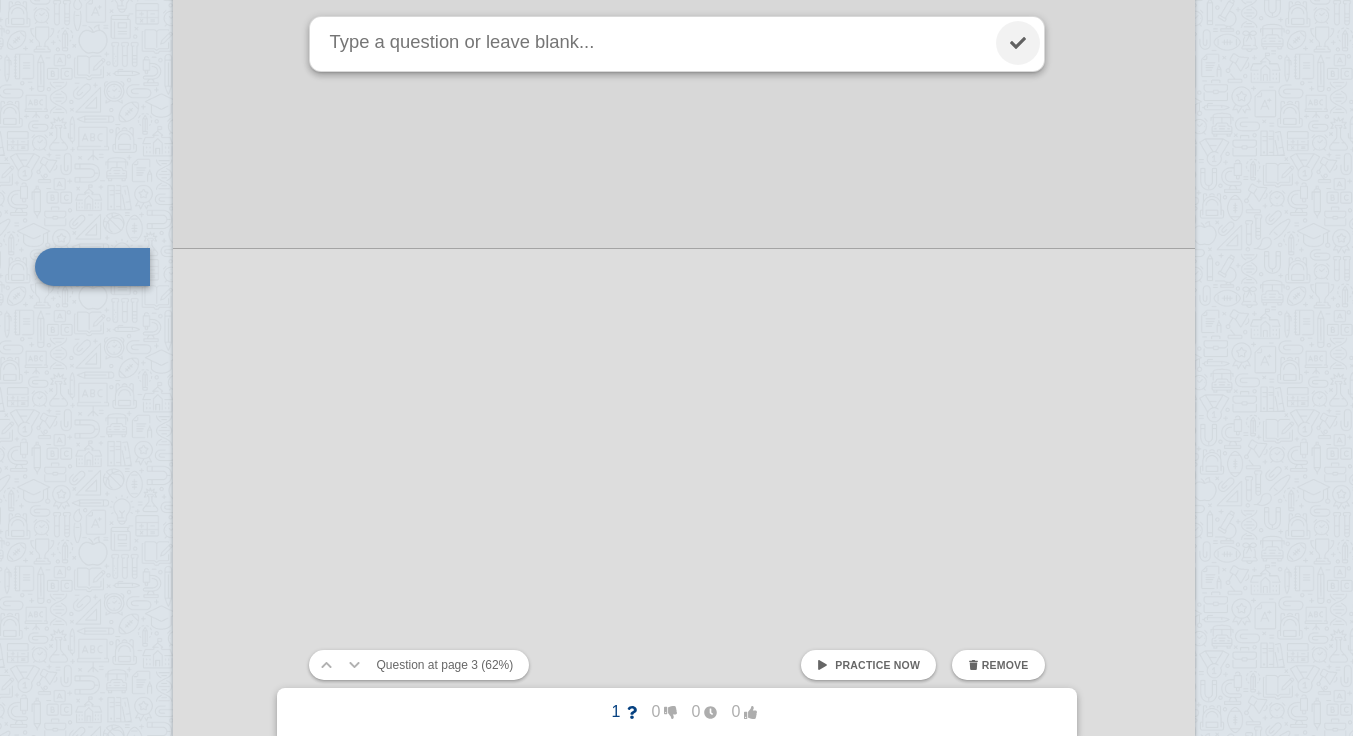 click at bounding box center (1018, 43) 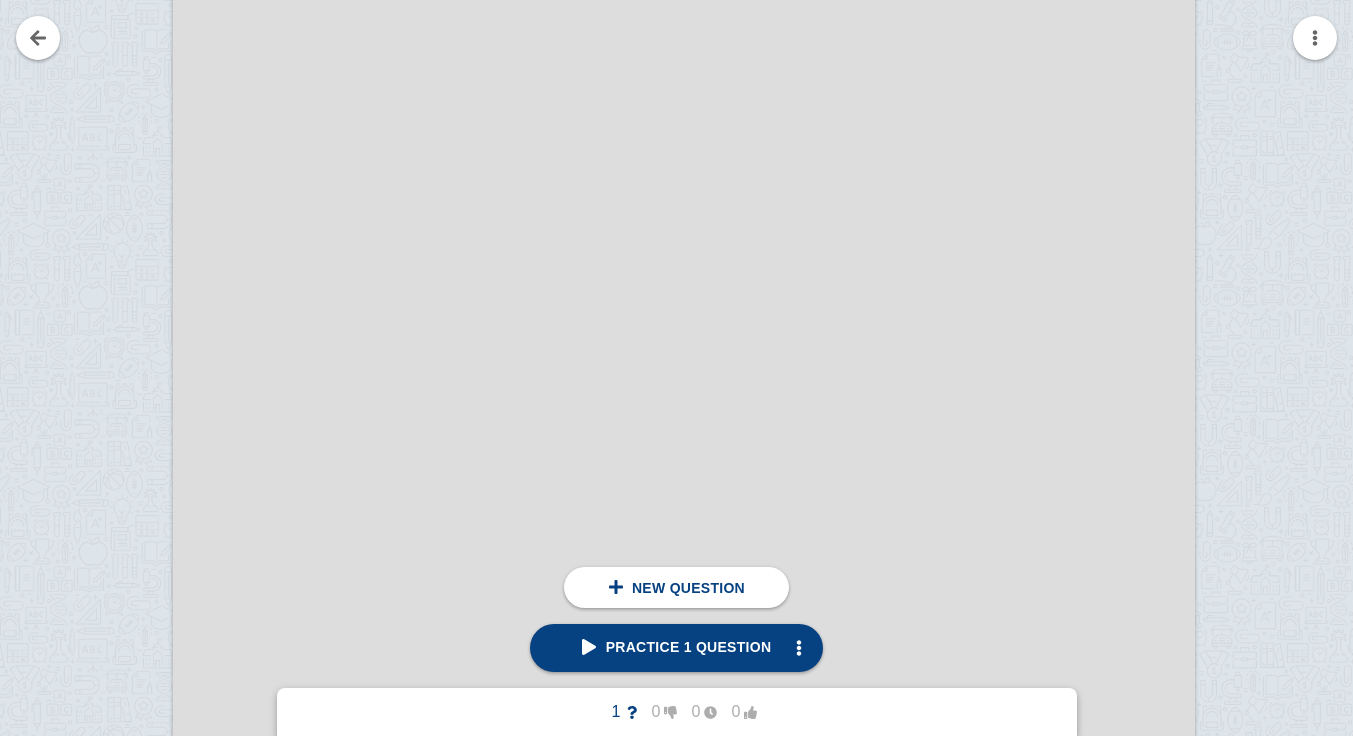 scroll, scrollTop: 5233, scrollLeft: 19, axis: both 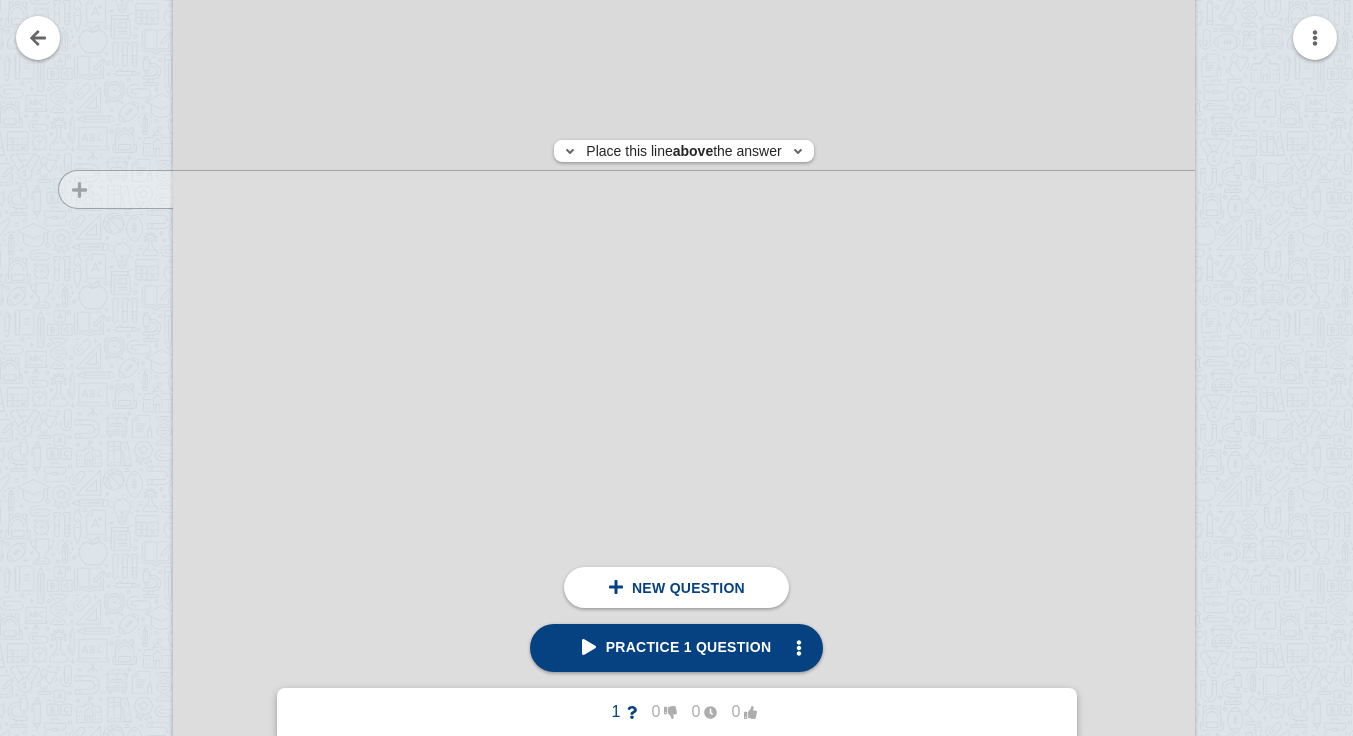 click at bounding box center (106, 655) 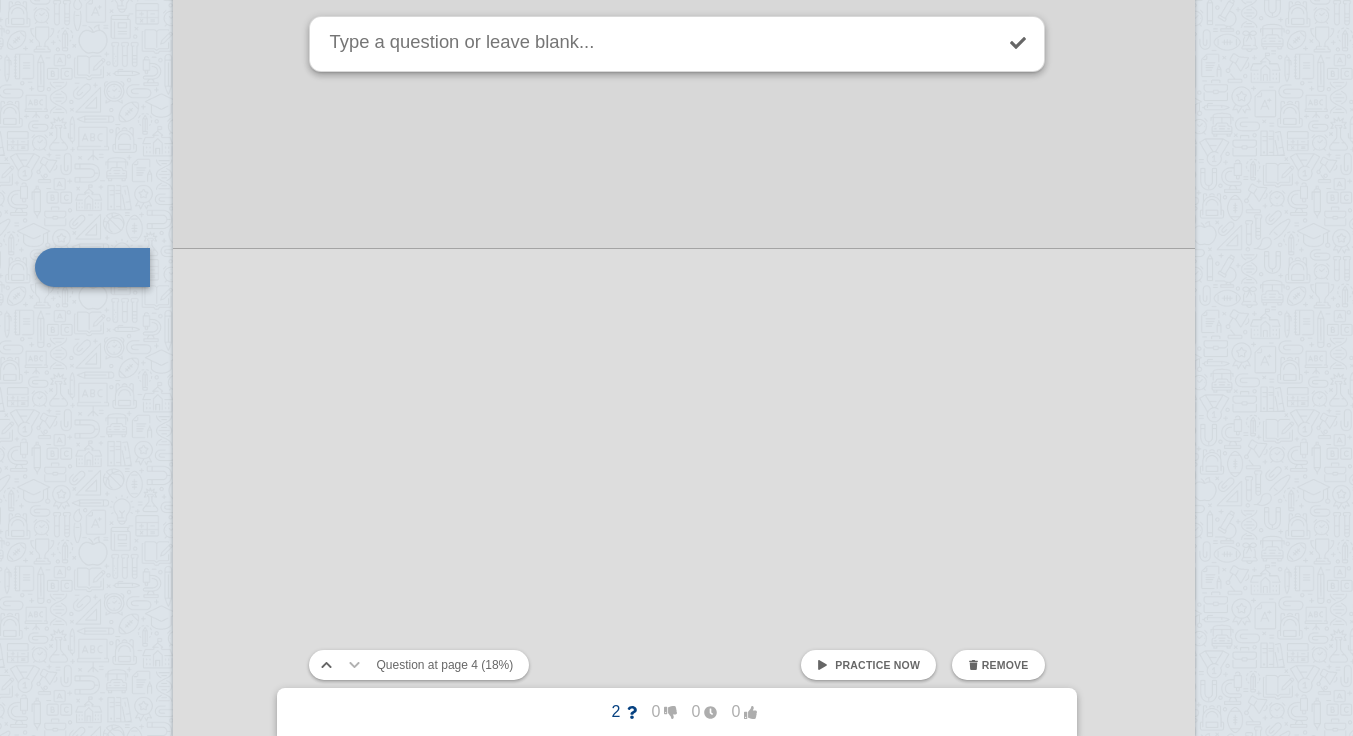 click at bounding box center [684, 714] 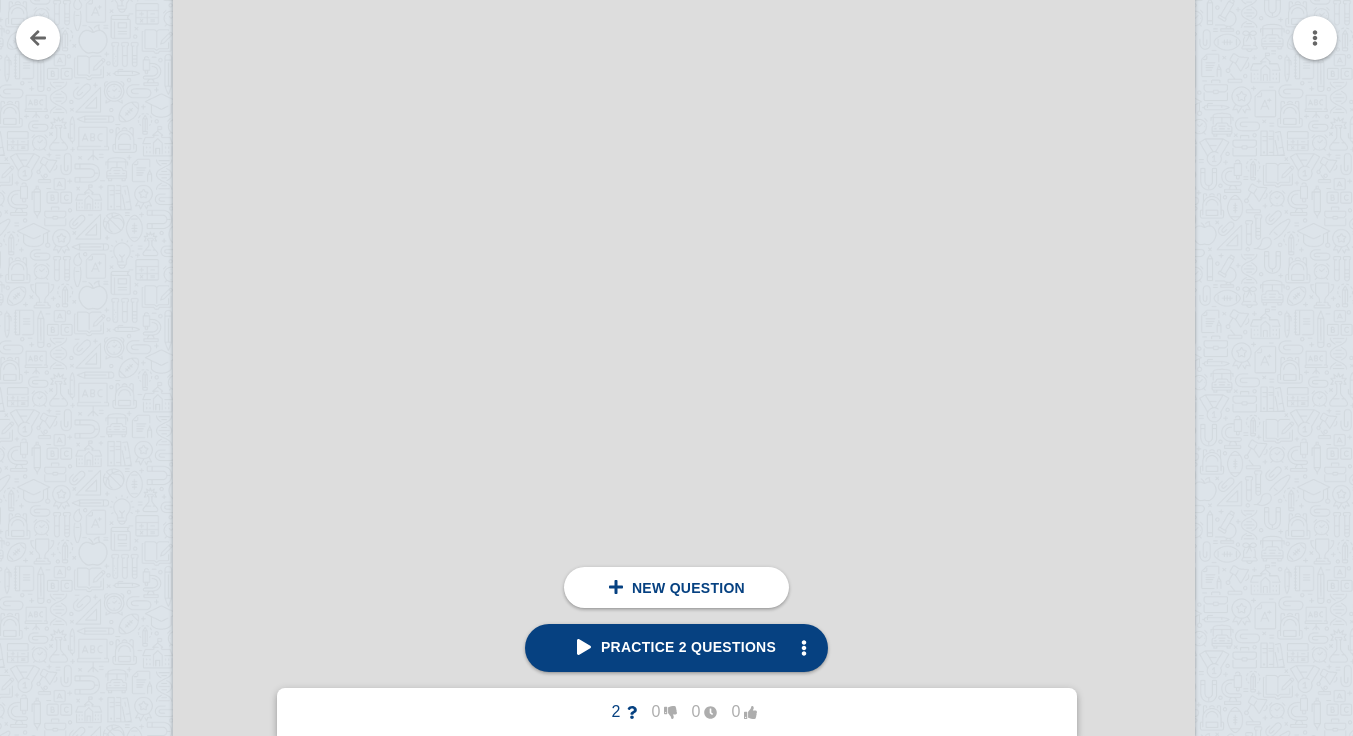 scroll, scrollTop: 5858, scrollLeft: 19, axis: both 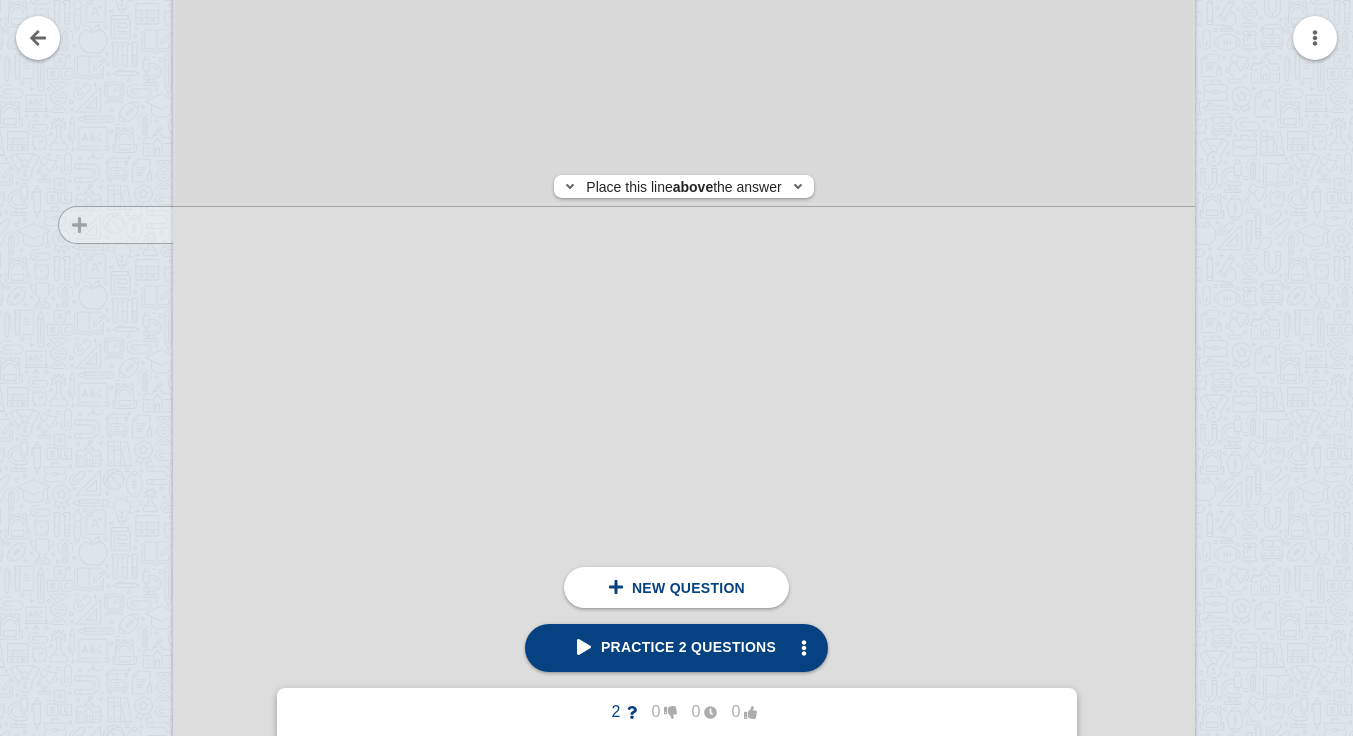 click at bounding box center (106, 30) 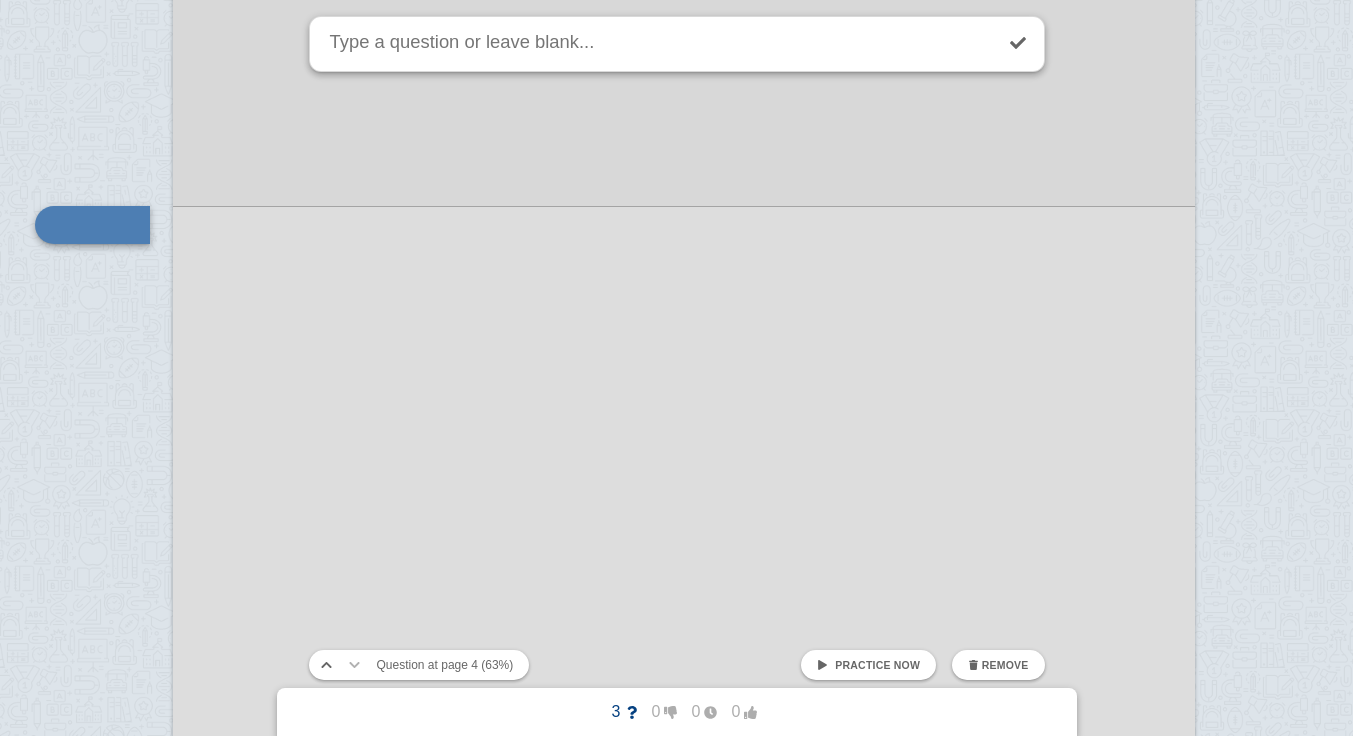 scroll, scrollTop: 5816, scrollLeft: 19, axis: both 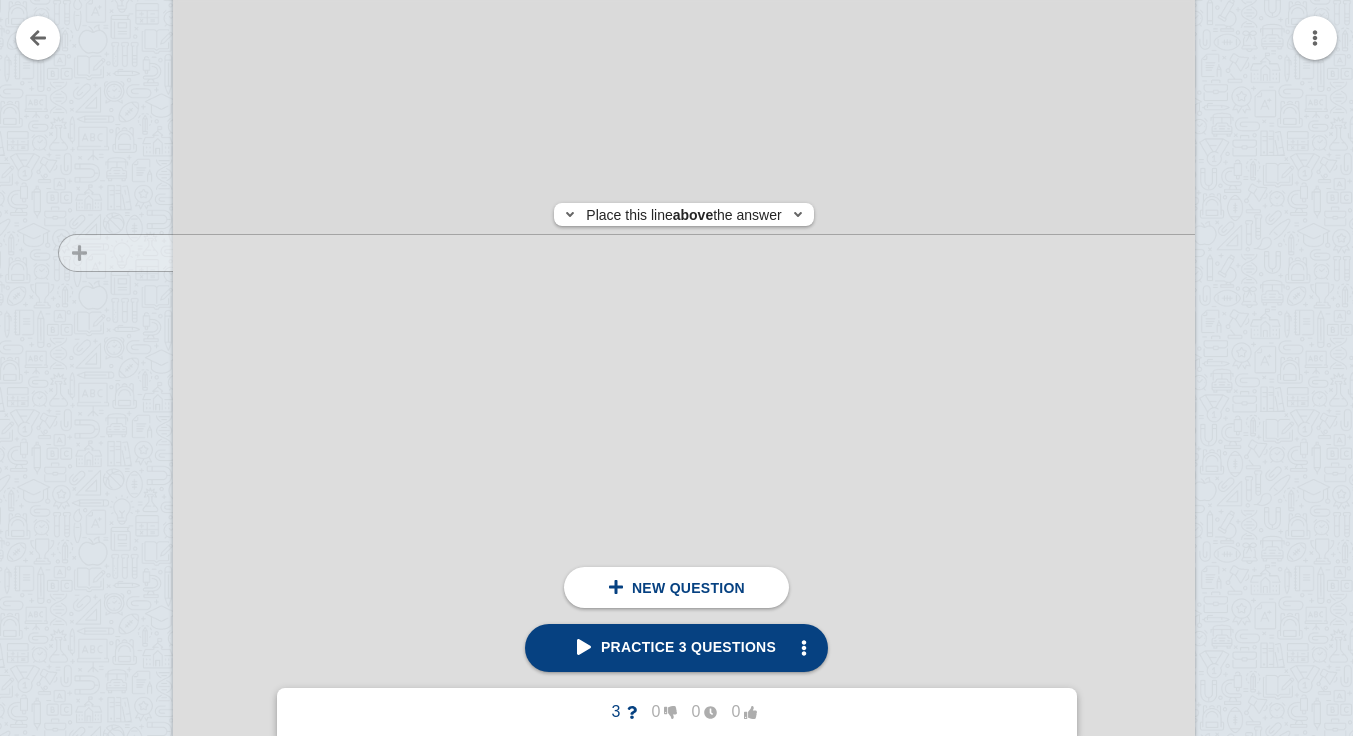click at bounding box center [106, 736] 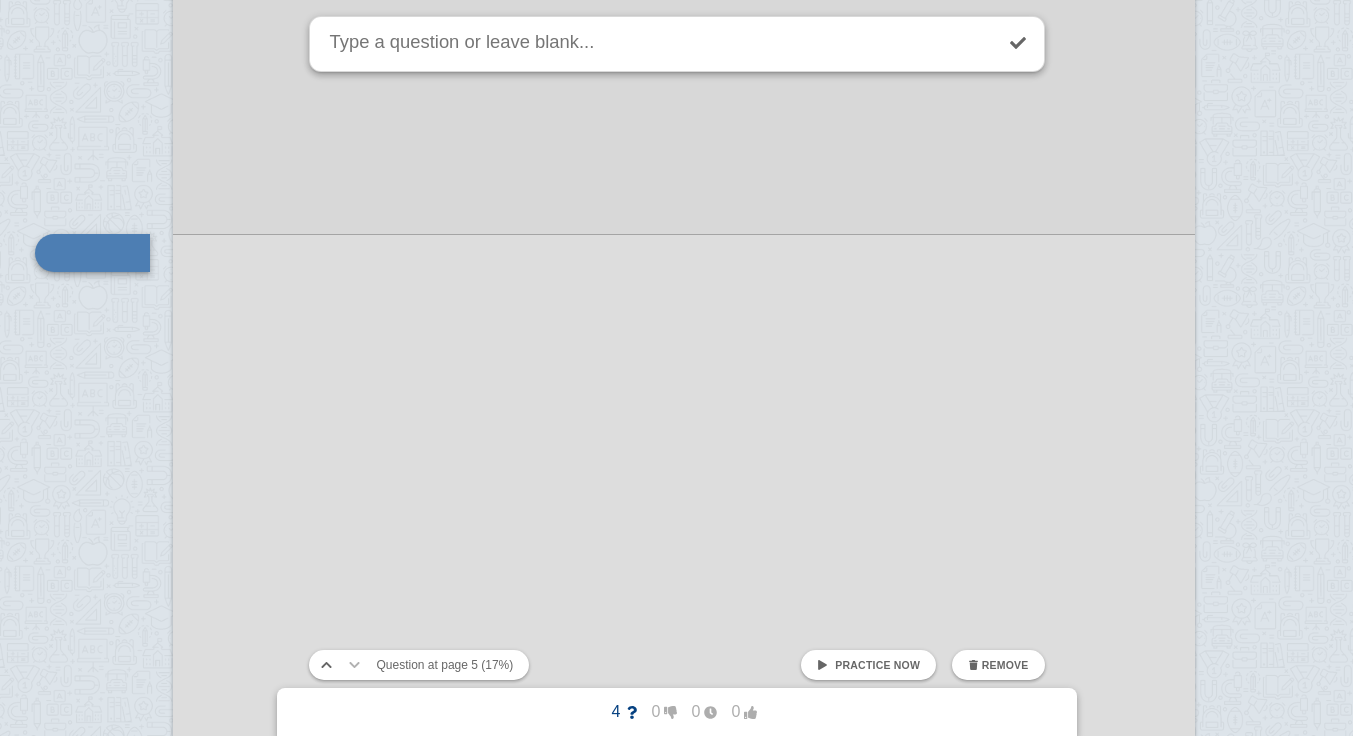 scroll, scrollTop: 6714, scrollLeft: 19, axis: both 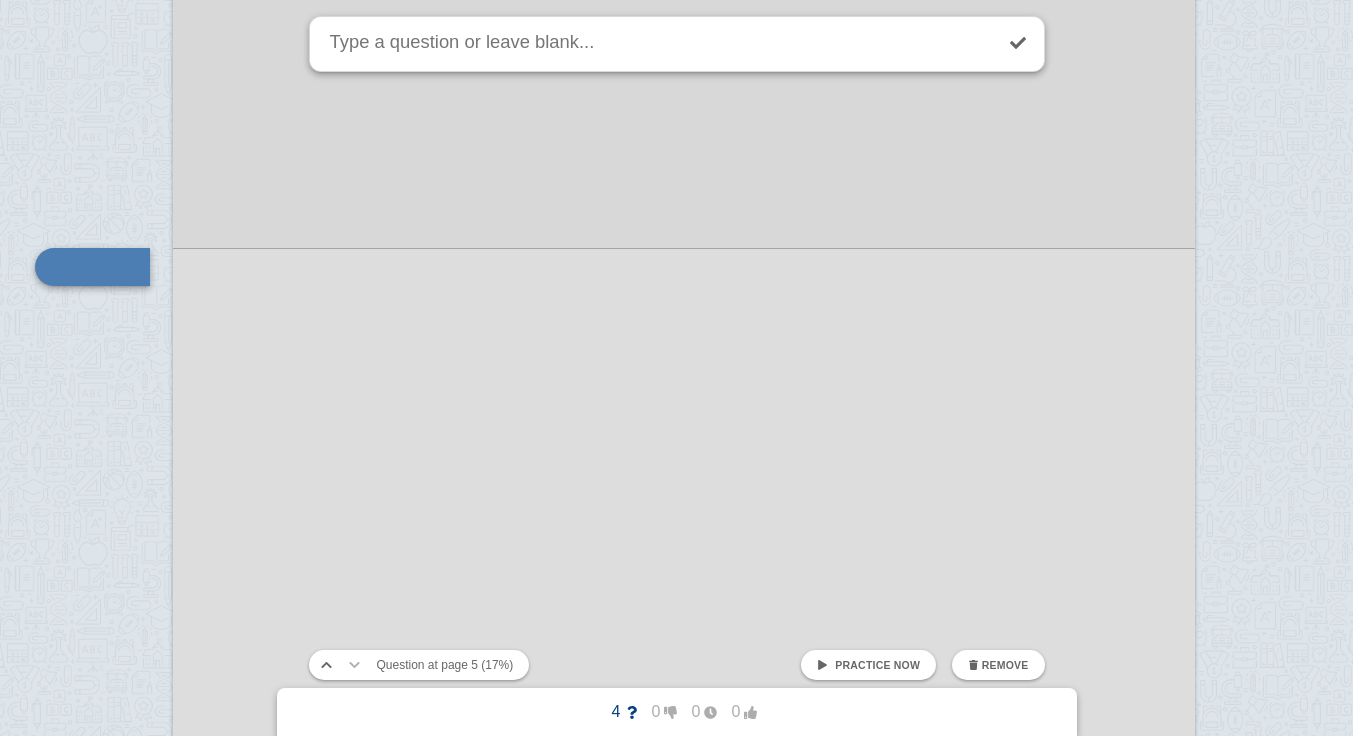 click at bounding box center [684, 7073] 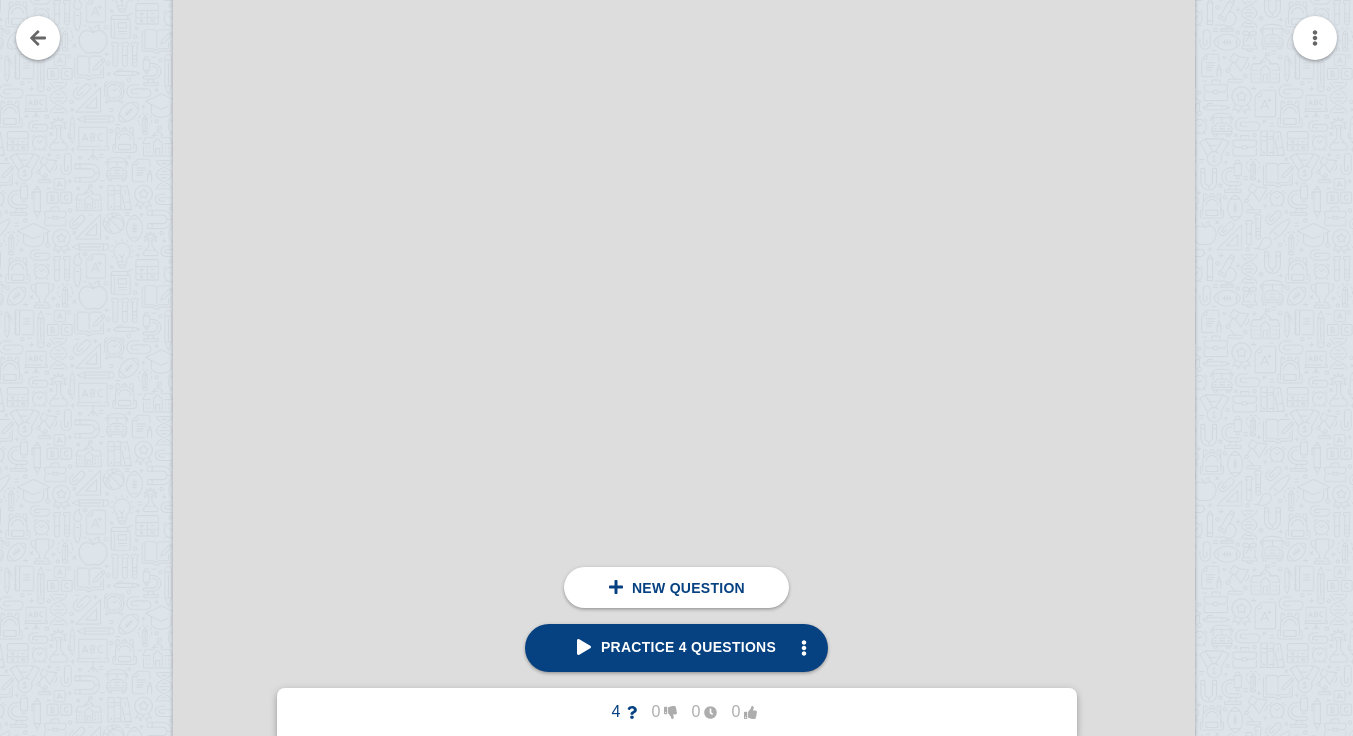 scroll, scrollTop: 8351, scrollLeft: 19, axis: both 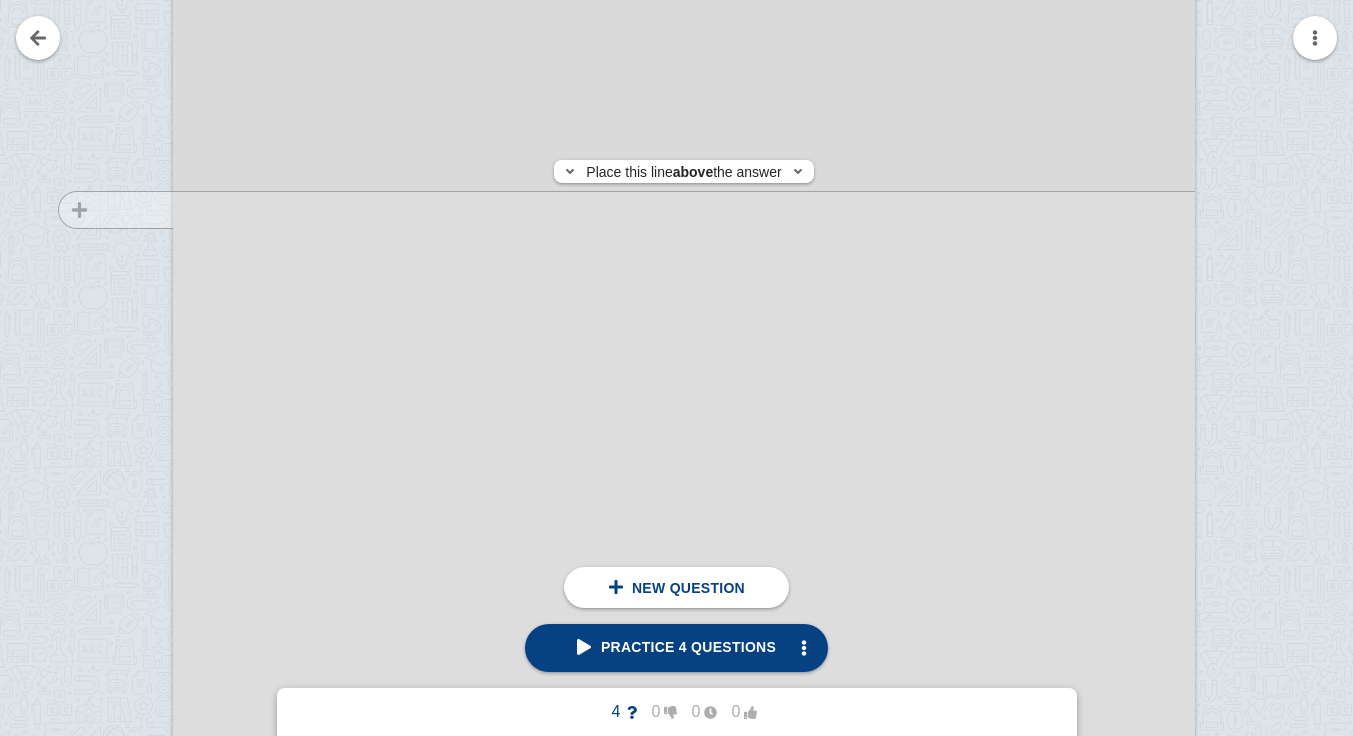 click at bounding box center [106, 689] 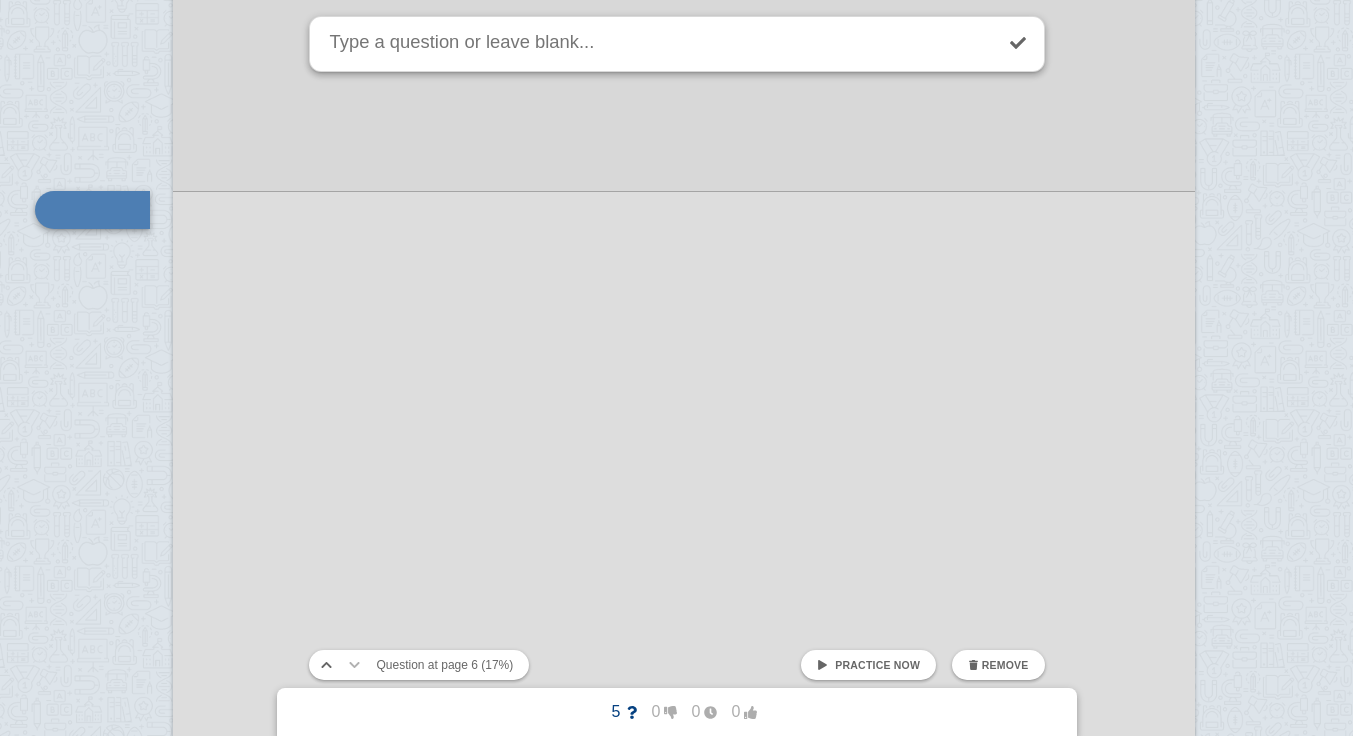 scroll, scrollTop: 8294, scrollLeft: 19, axis: both 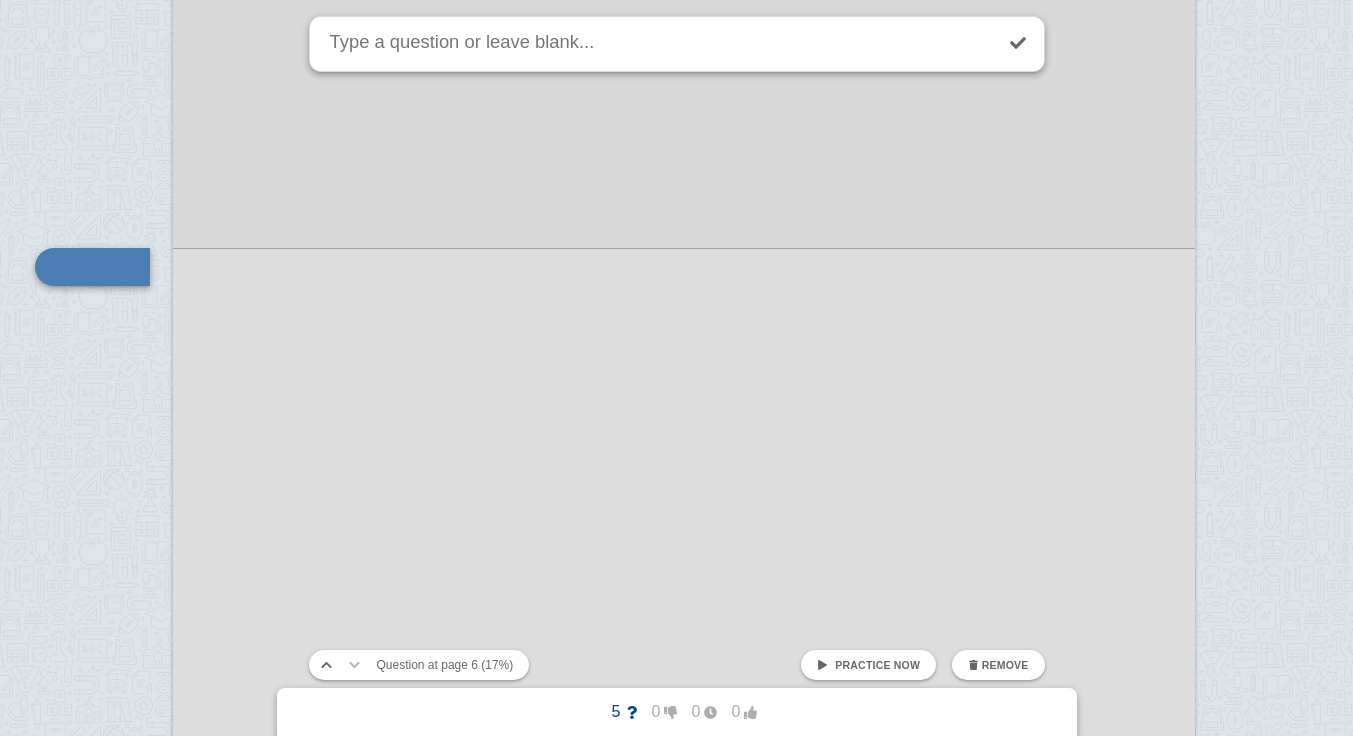 click at bounding box center [684, 5493] 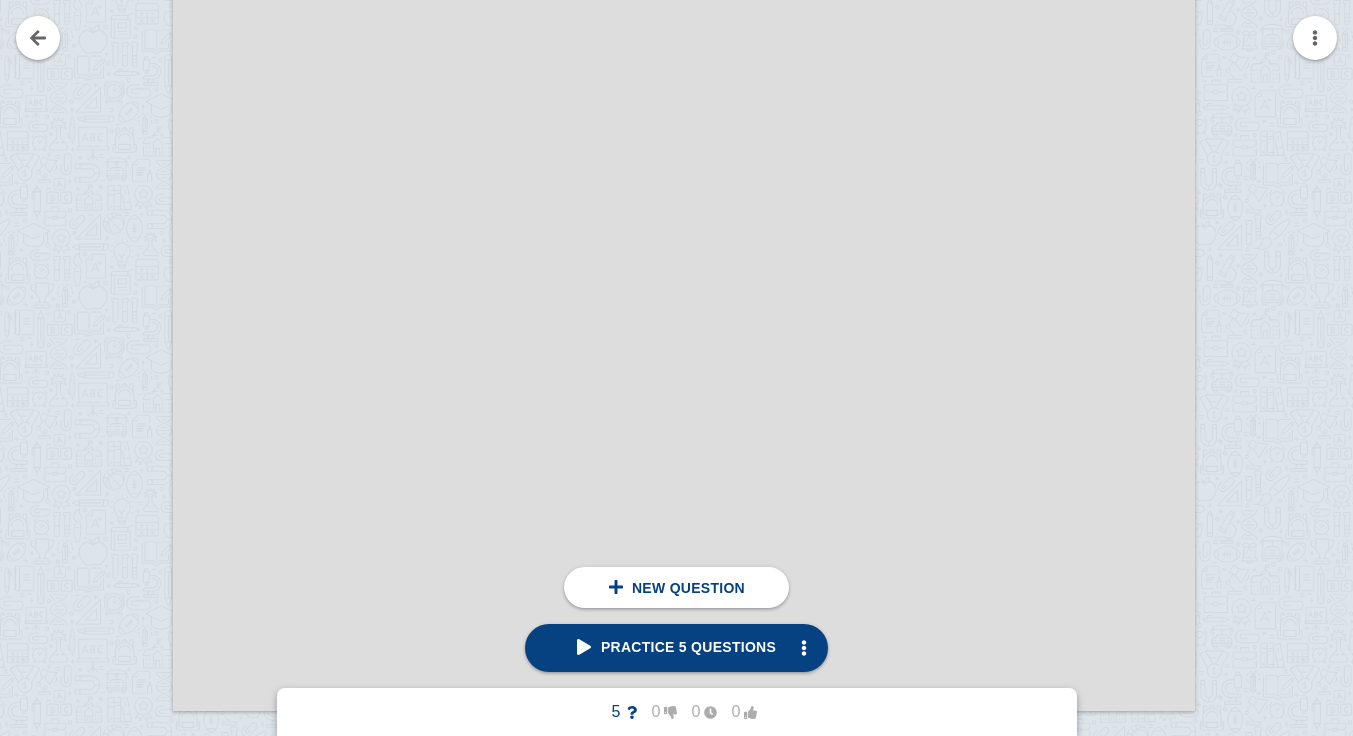 scroll, scrollTop: 9047, scrollLeft: 19, axis: both 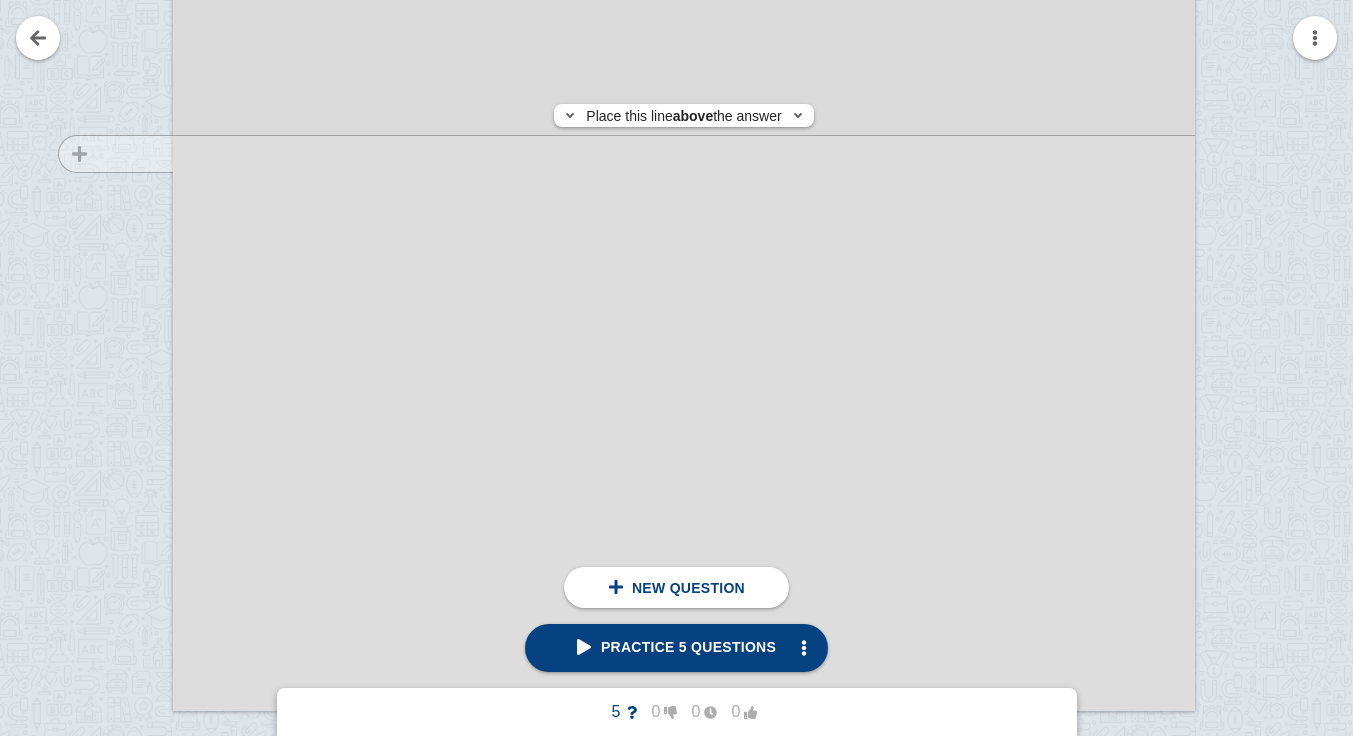 click at bounding box center (106, -7) 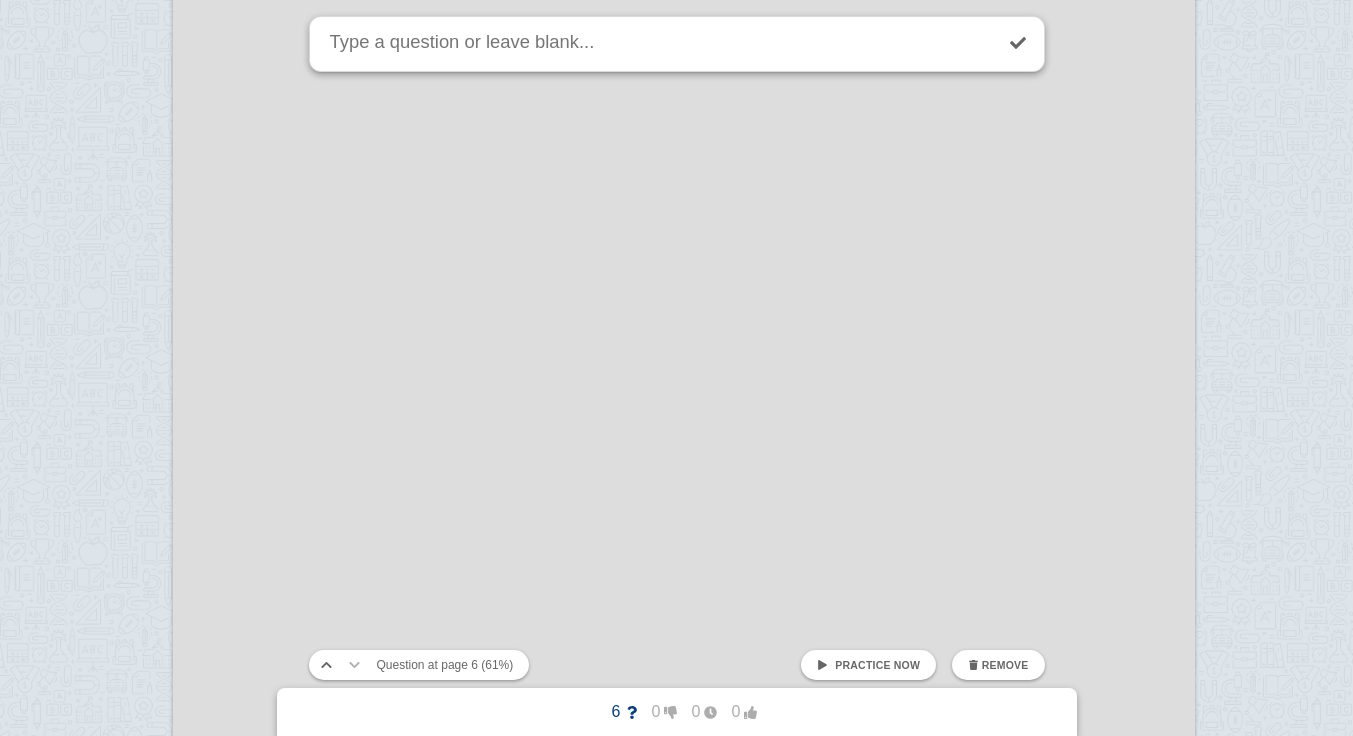 scroll, scrollTop: 9872, scrollLeft: 19, axis: both 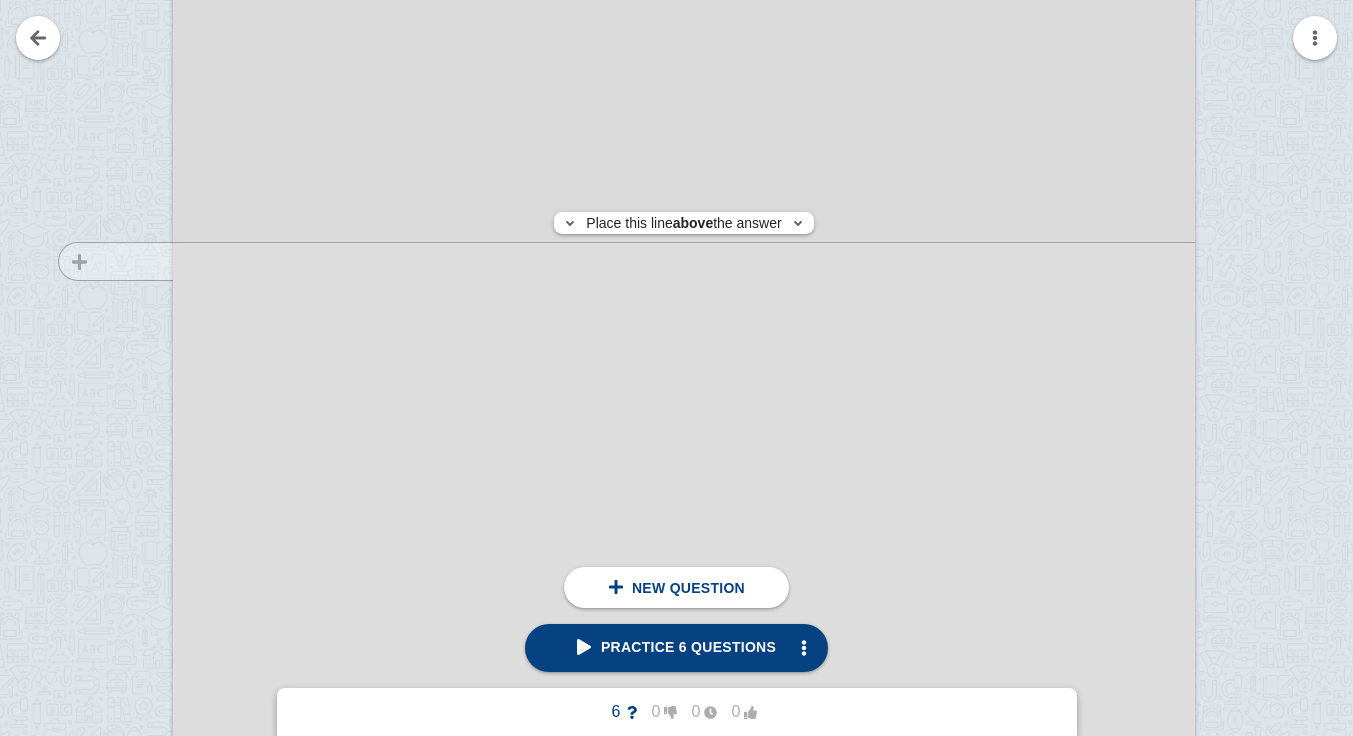 click at bounding box center (106, 745) 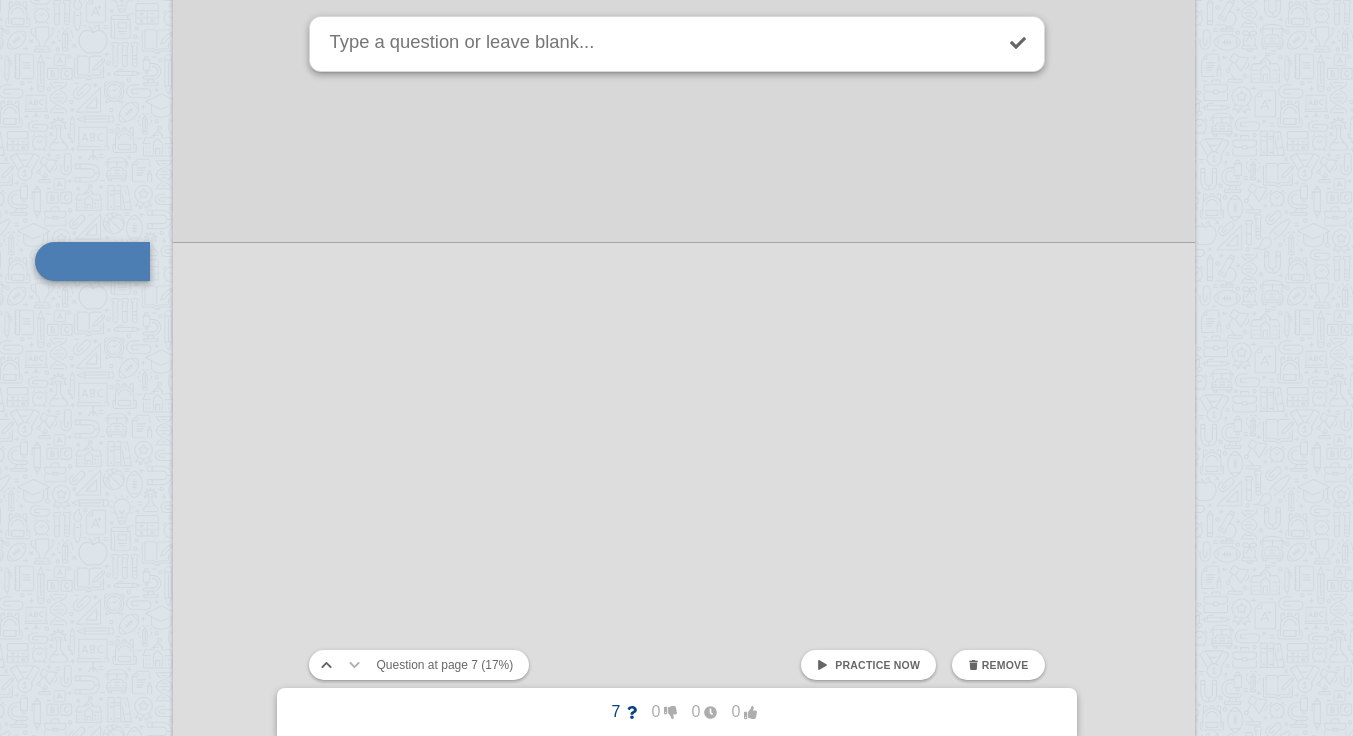 scroll, scrollTop: 9866, scrollLeft: 19, axis: both 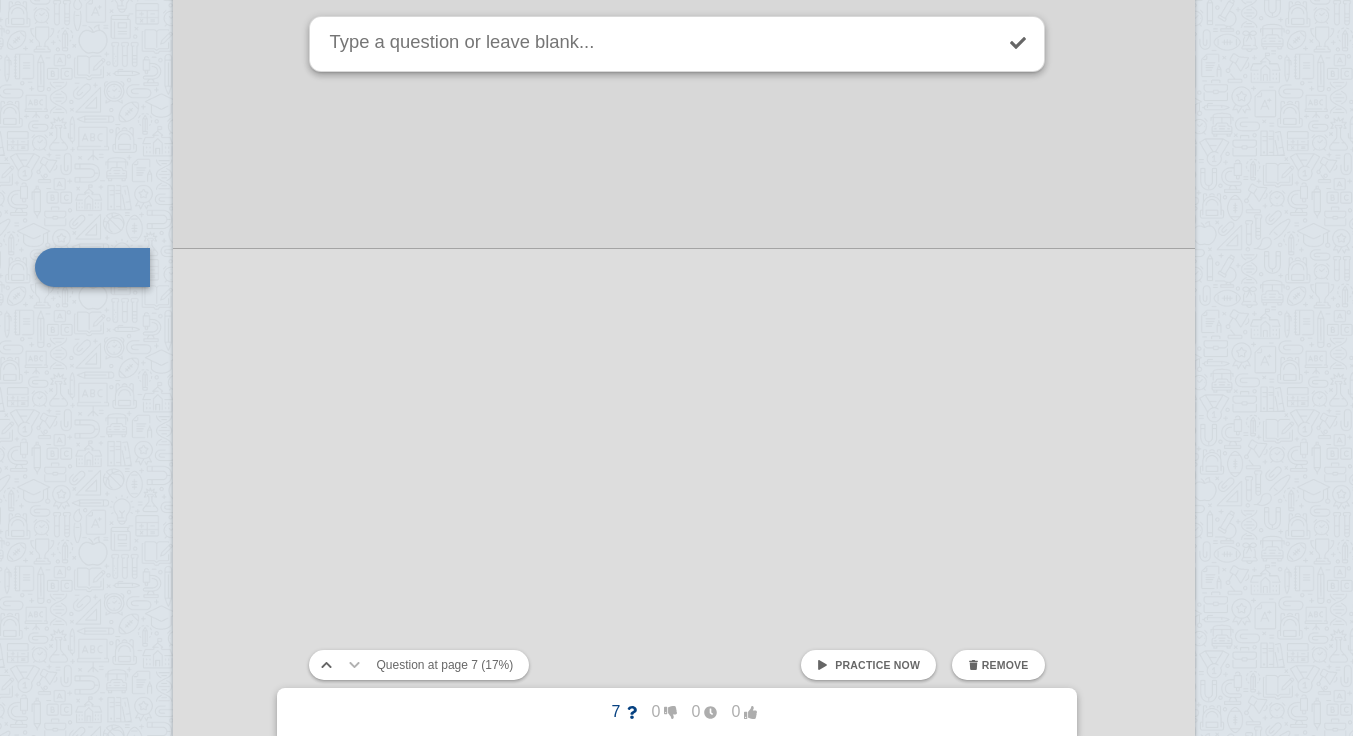 click at bounding box center [684, 3921] 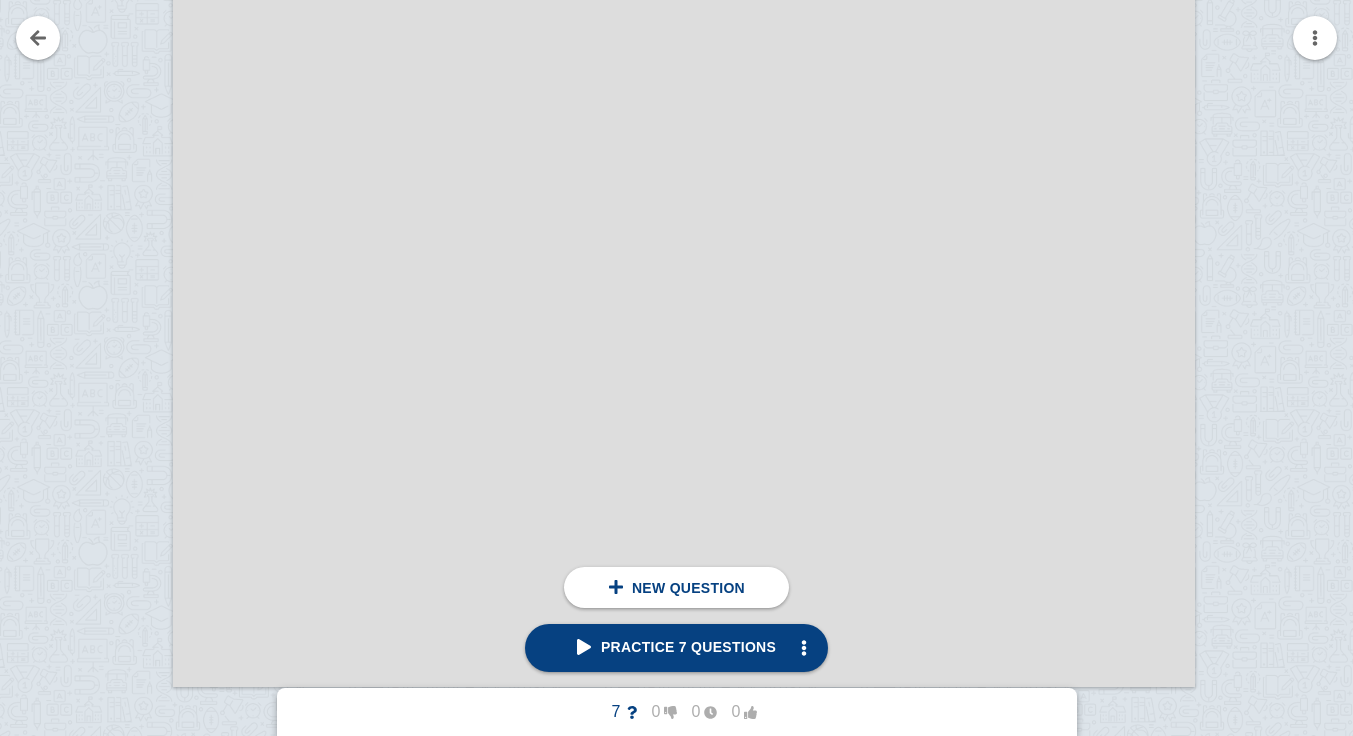 scroll, scrollTop: 10644, scrollLeft: 19, axis: both 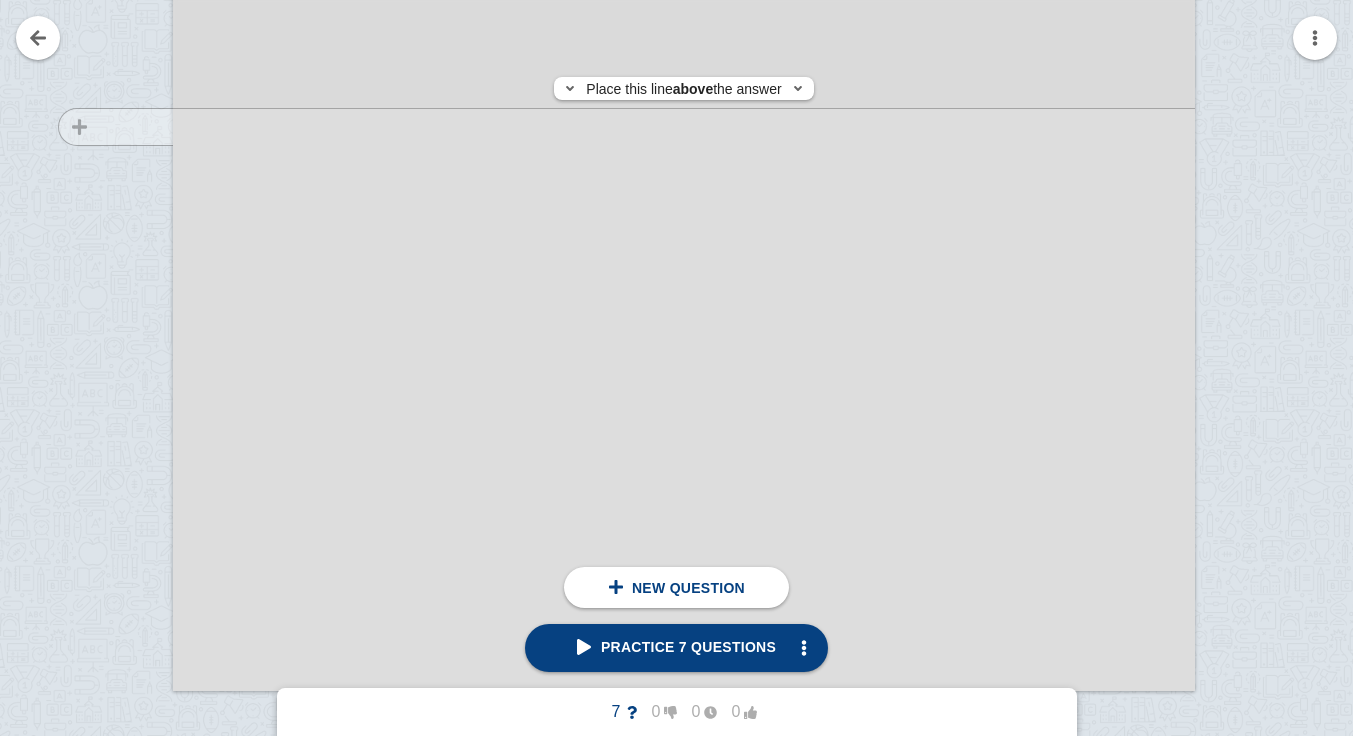 click at bounding box center [106, -27] 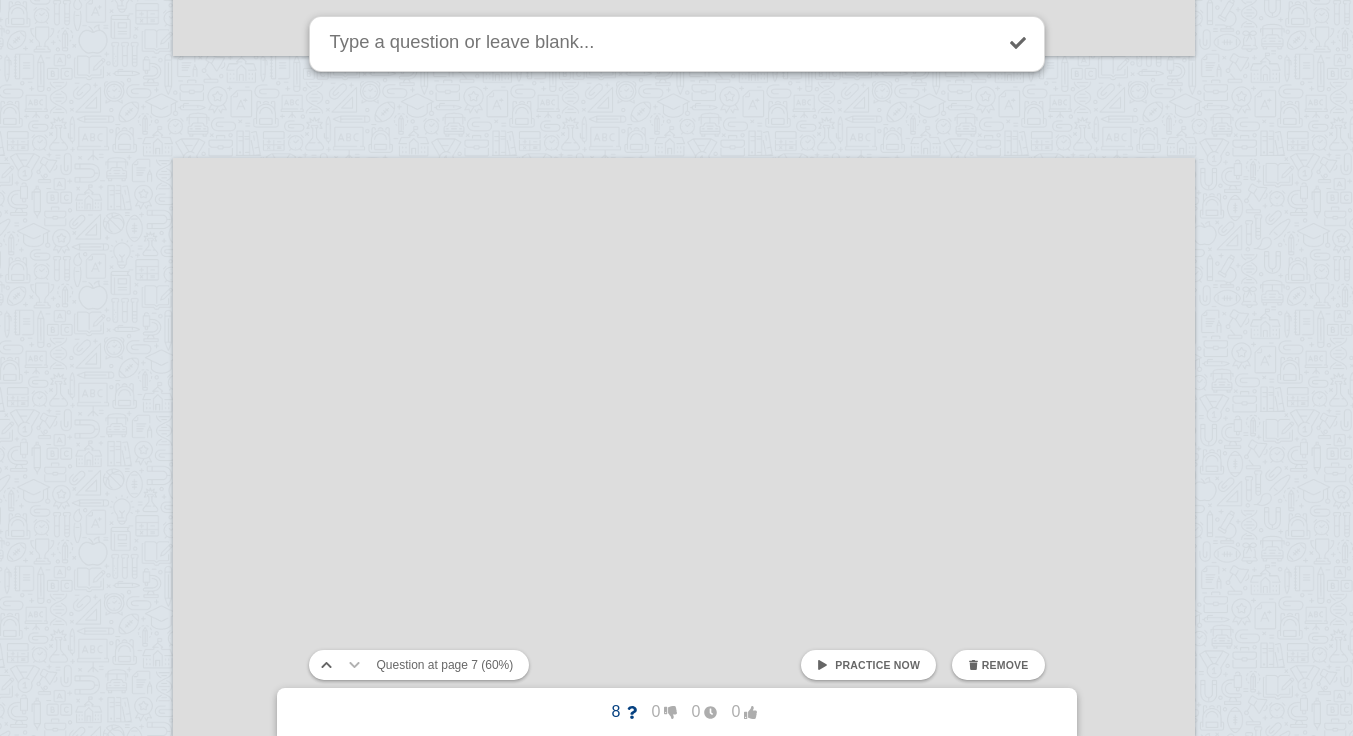 scroll, scrollTop: 11334, scrollLeft: 19, axis: both 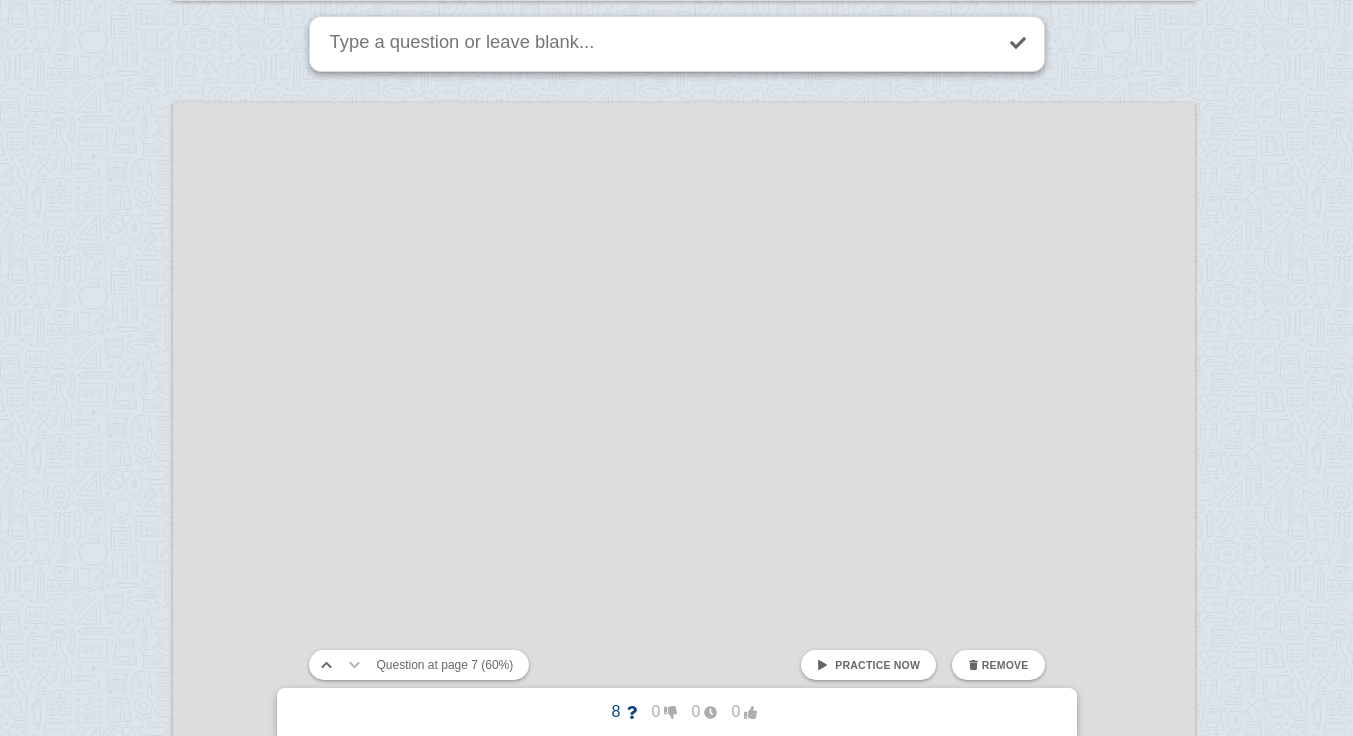 click at bounding box center [684, 2453] 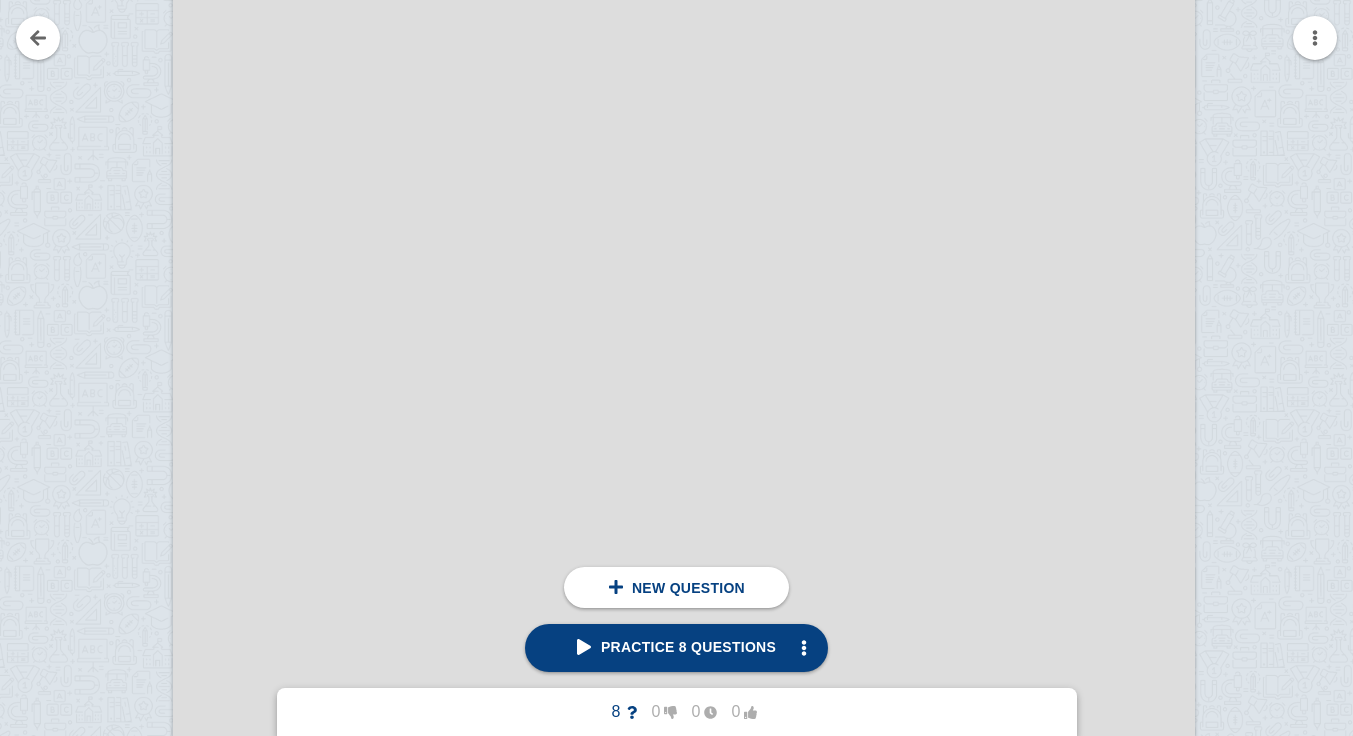 scroll, scrollTop: 11564, scrollLeft: 19, axis: both 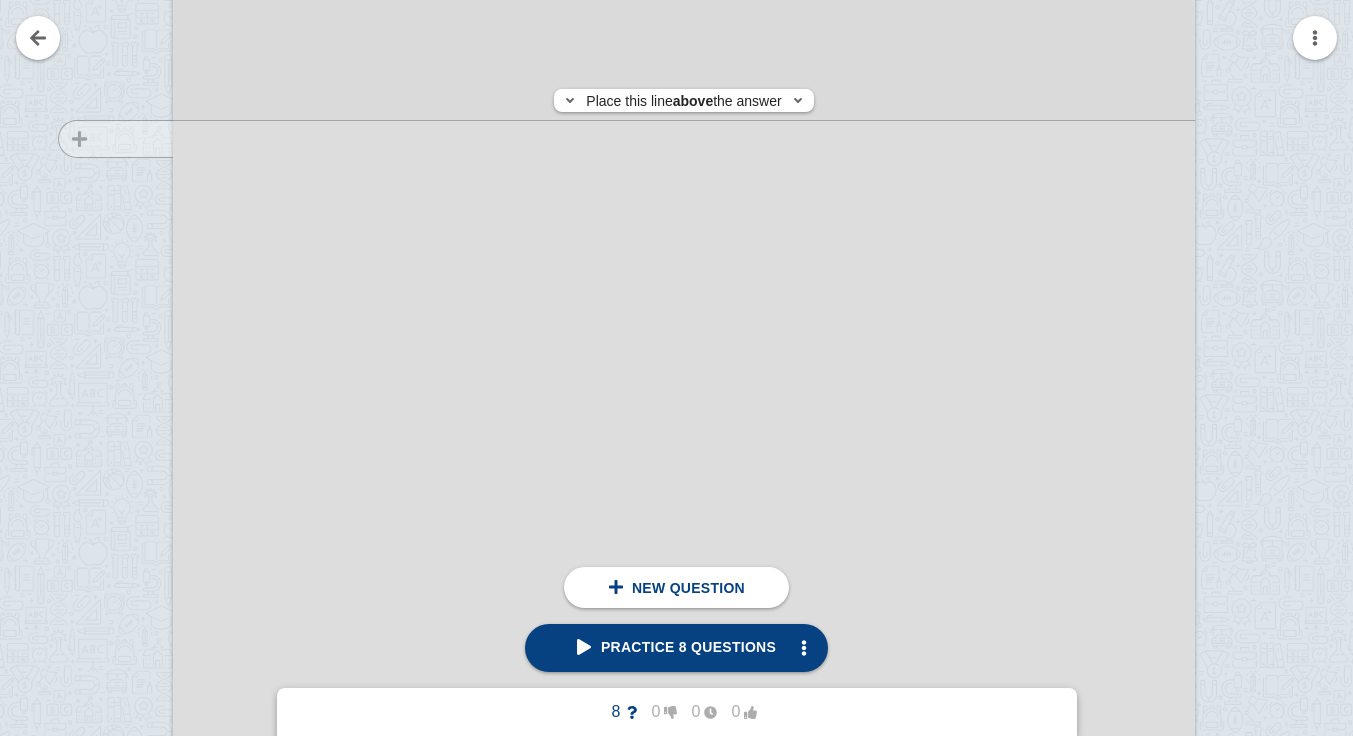 click at bounding box center (106, 629) 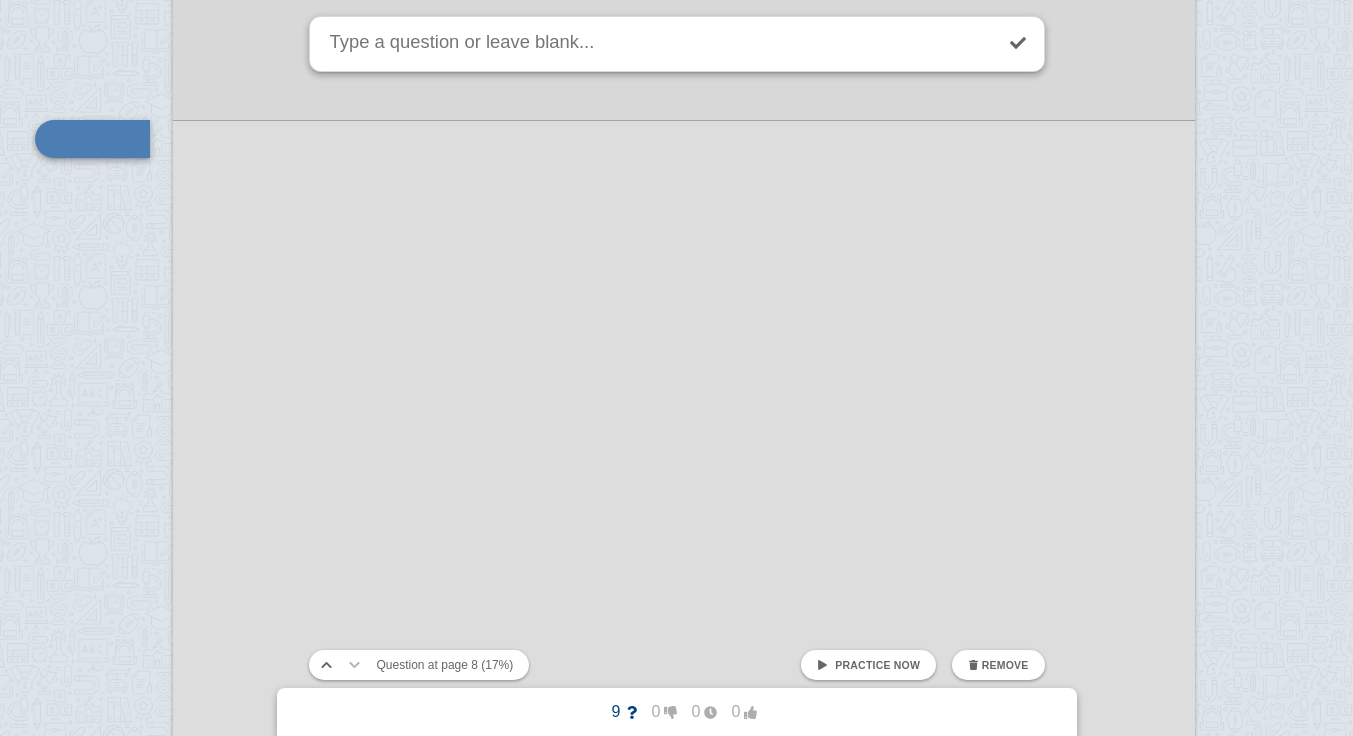 scroll, scrollTop: 11436, scrollLeft: 19, axis: both 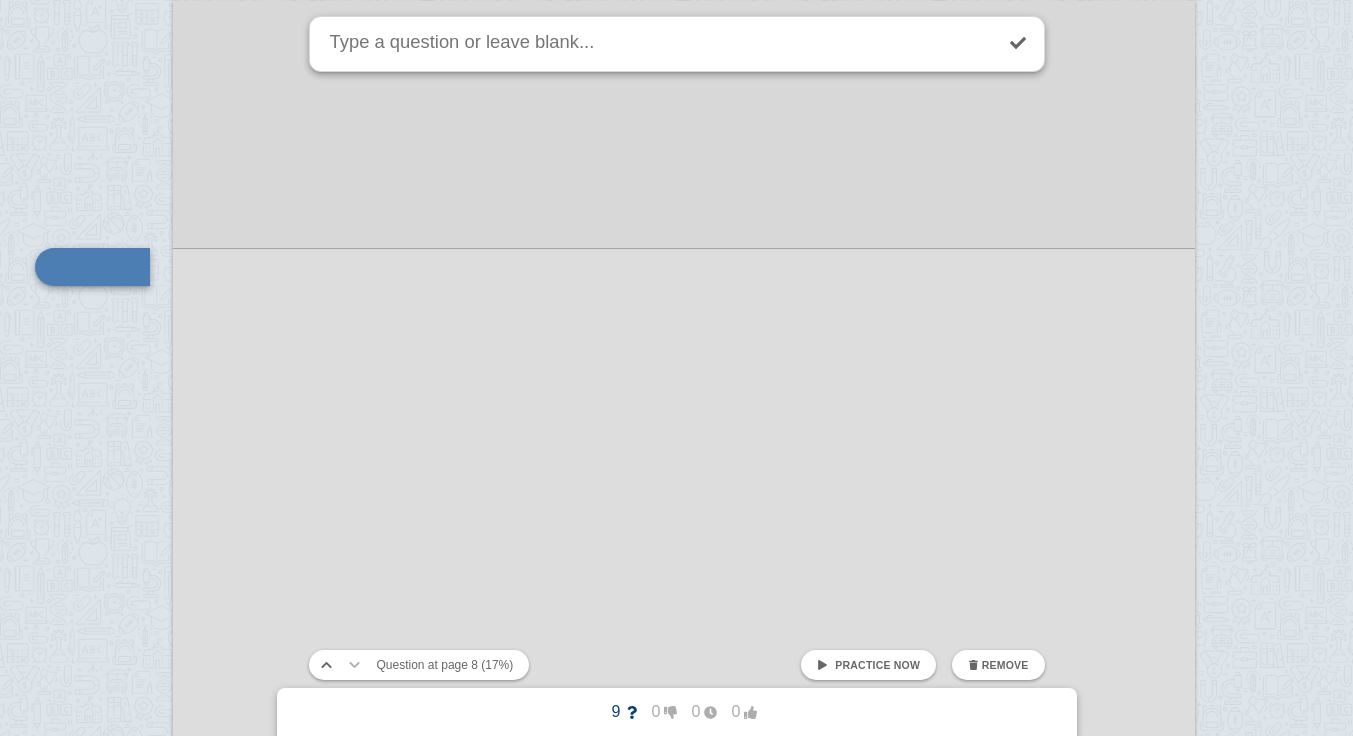 click at bounding box center [684, 2351] 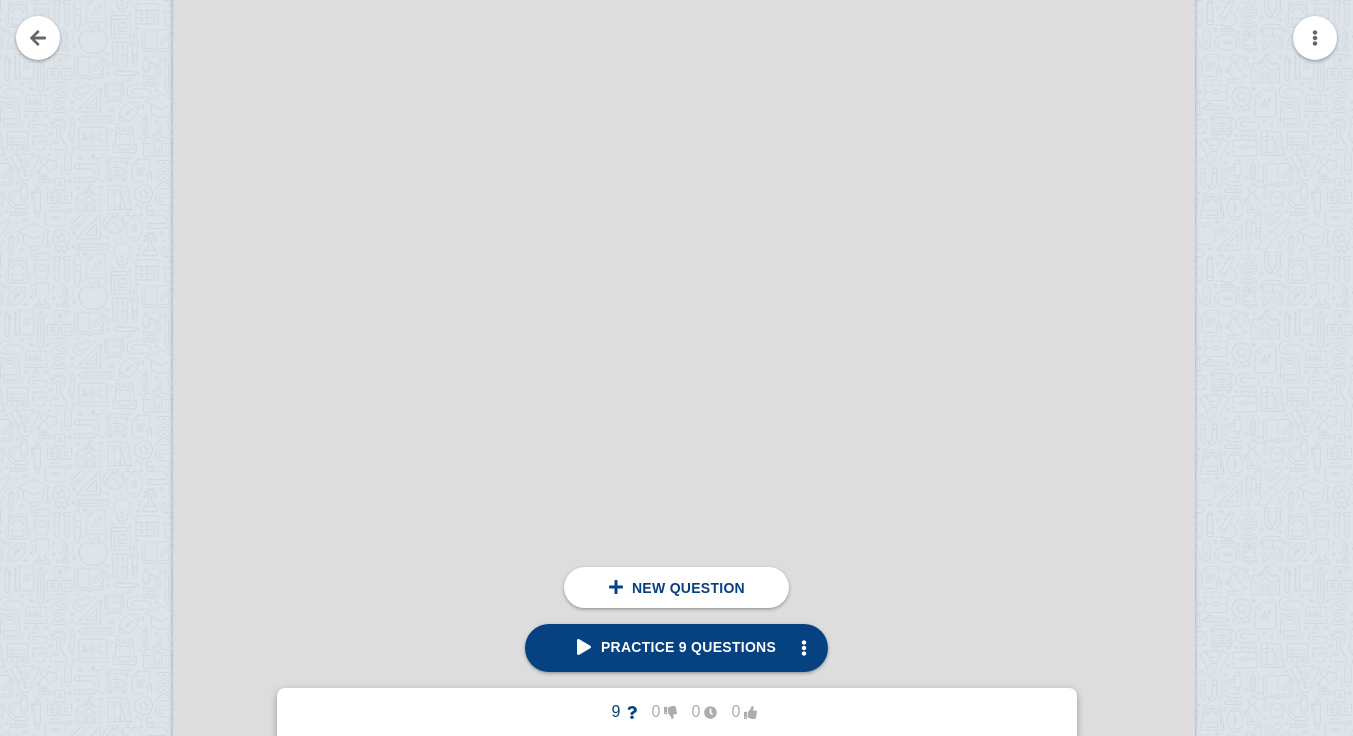 scroll, scrollTop: 12152, scrollLeft: 19, axis: both 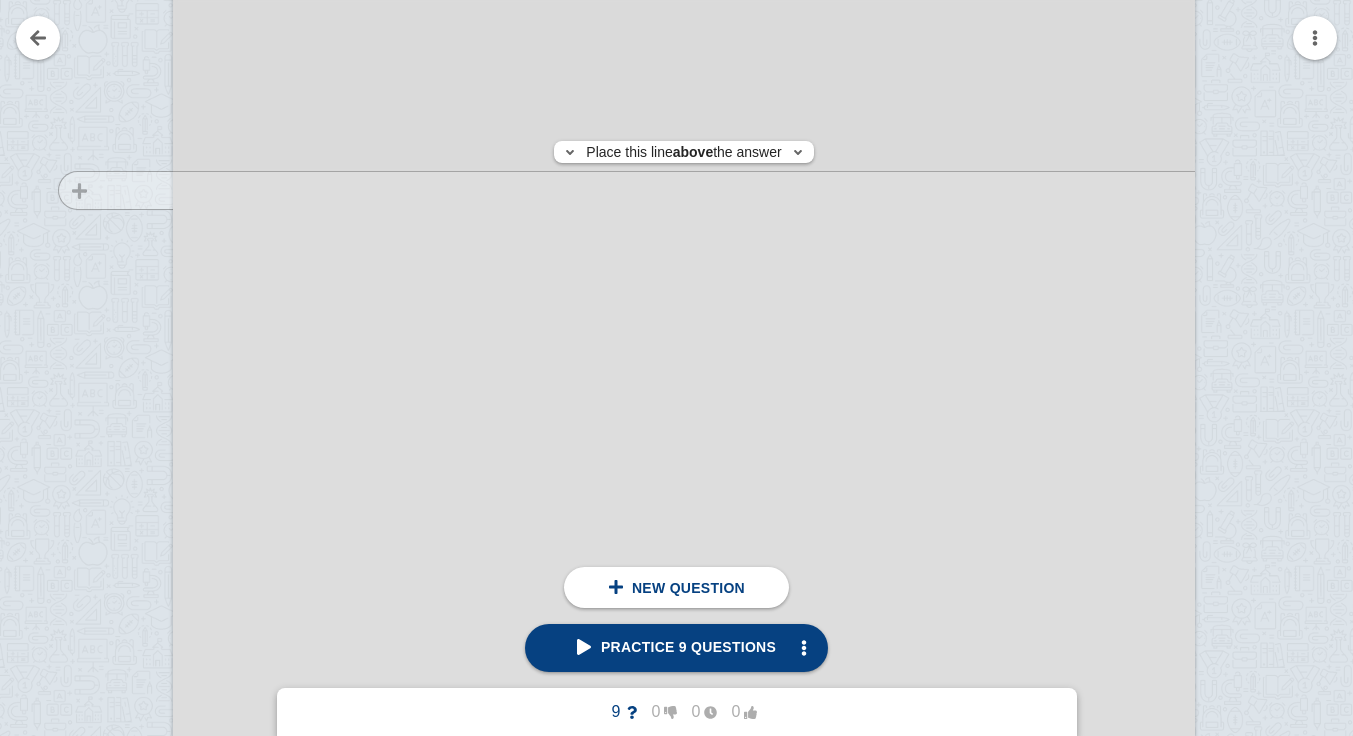 click at bounding box center [106, 41] 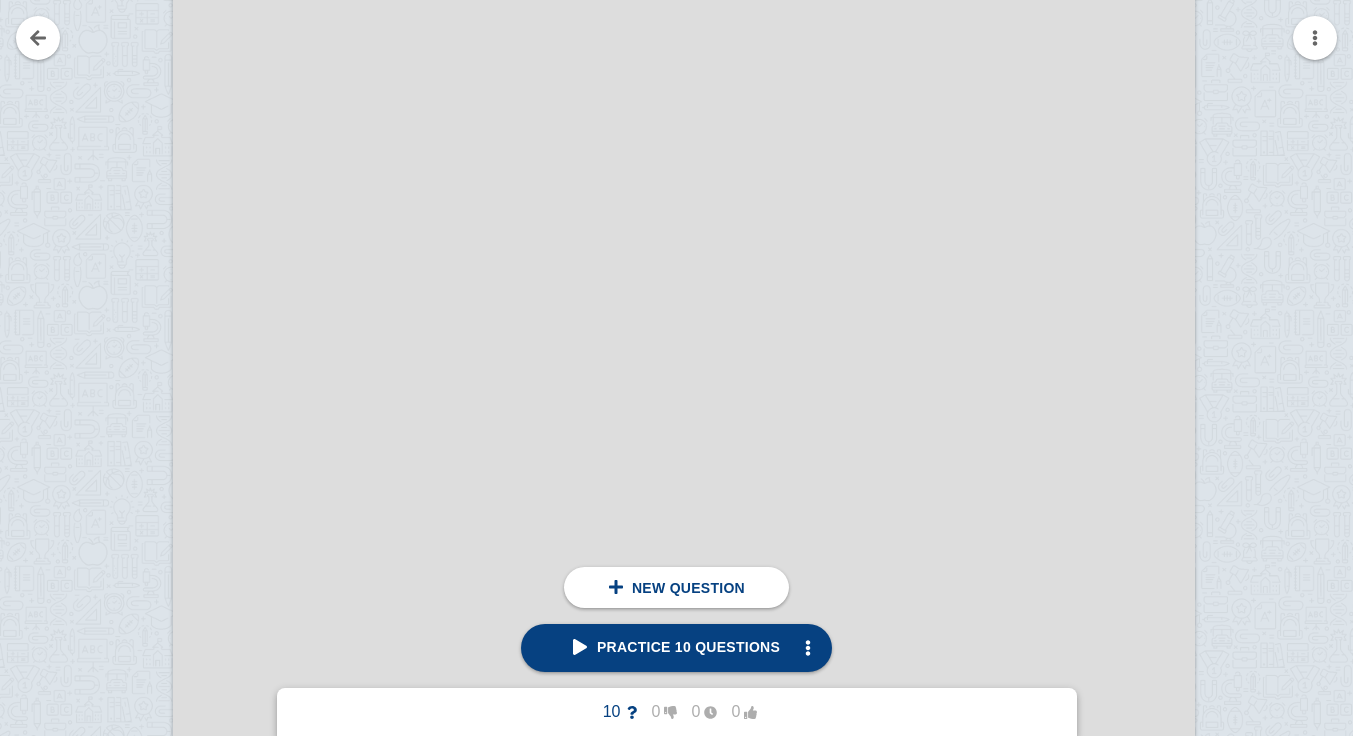 scroll, scrollTop: 13073, scrollLeft: 19, axis: both 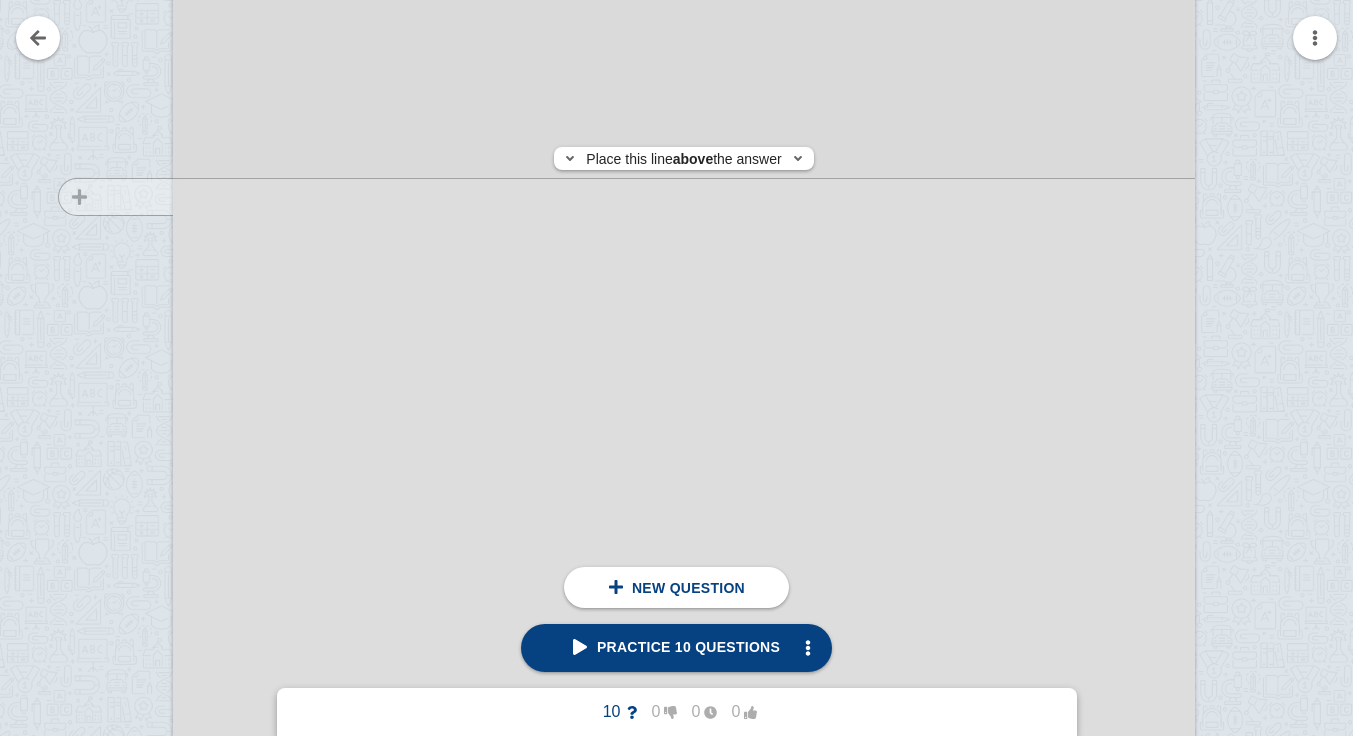 click at bounding box center (106, 696) 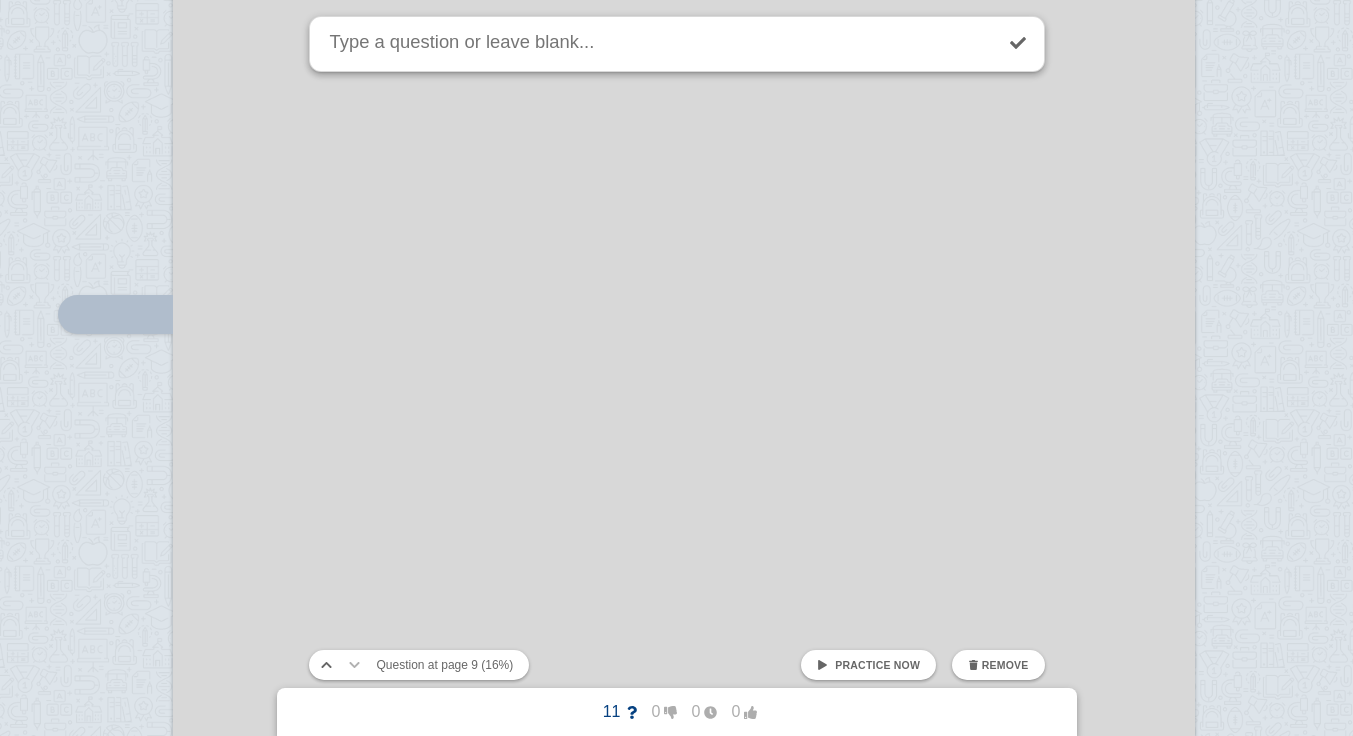 scroll, scrollTop: 12027, scrollLeft: 19, axis: both 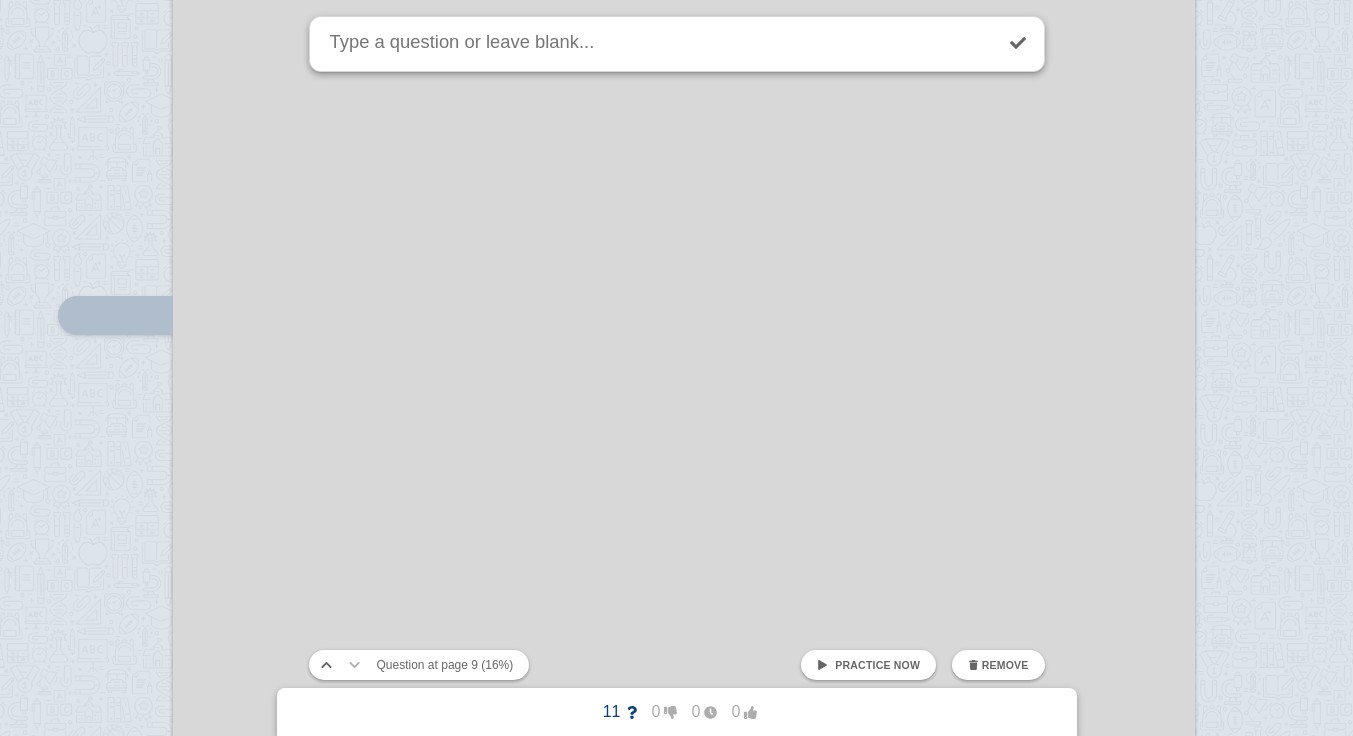 click at bounding box center (684, 147) 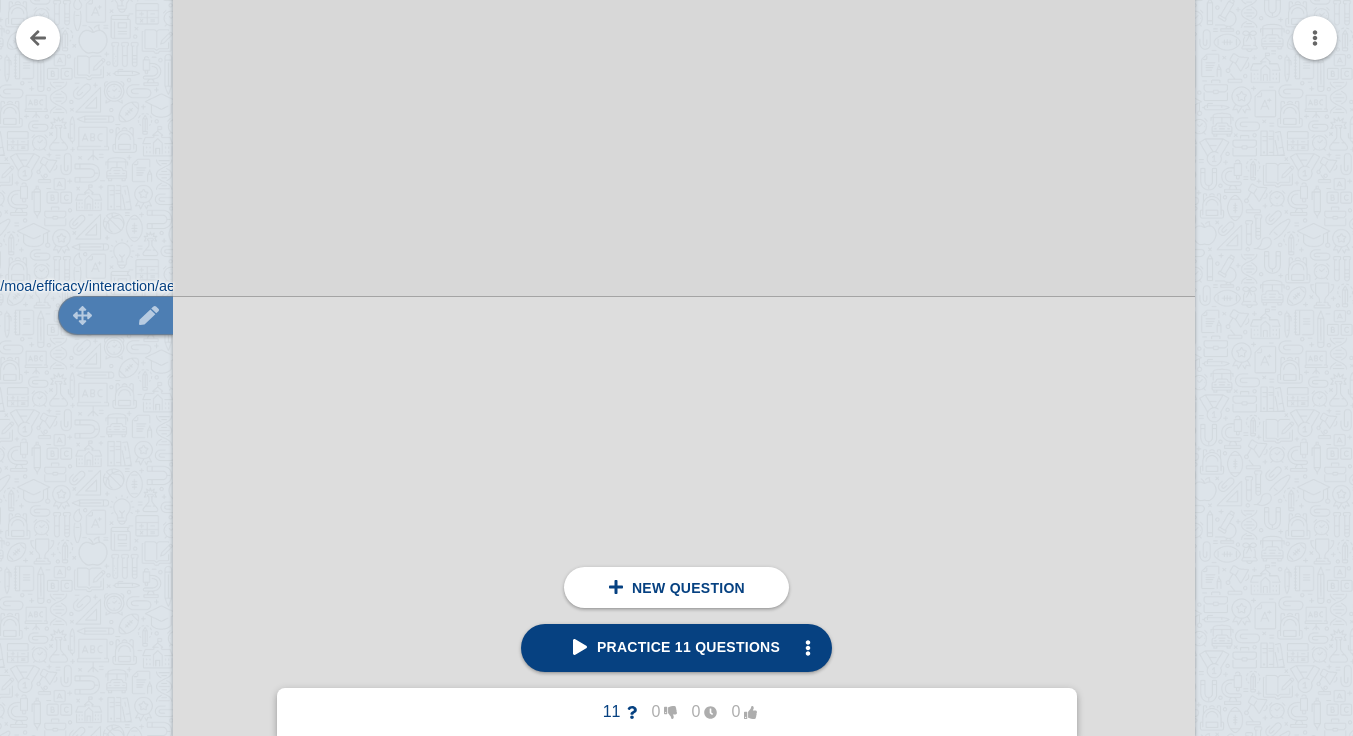 click at bounding box center (115, 299) 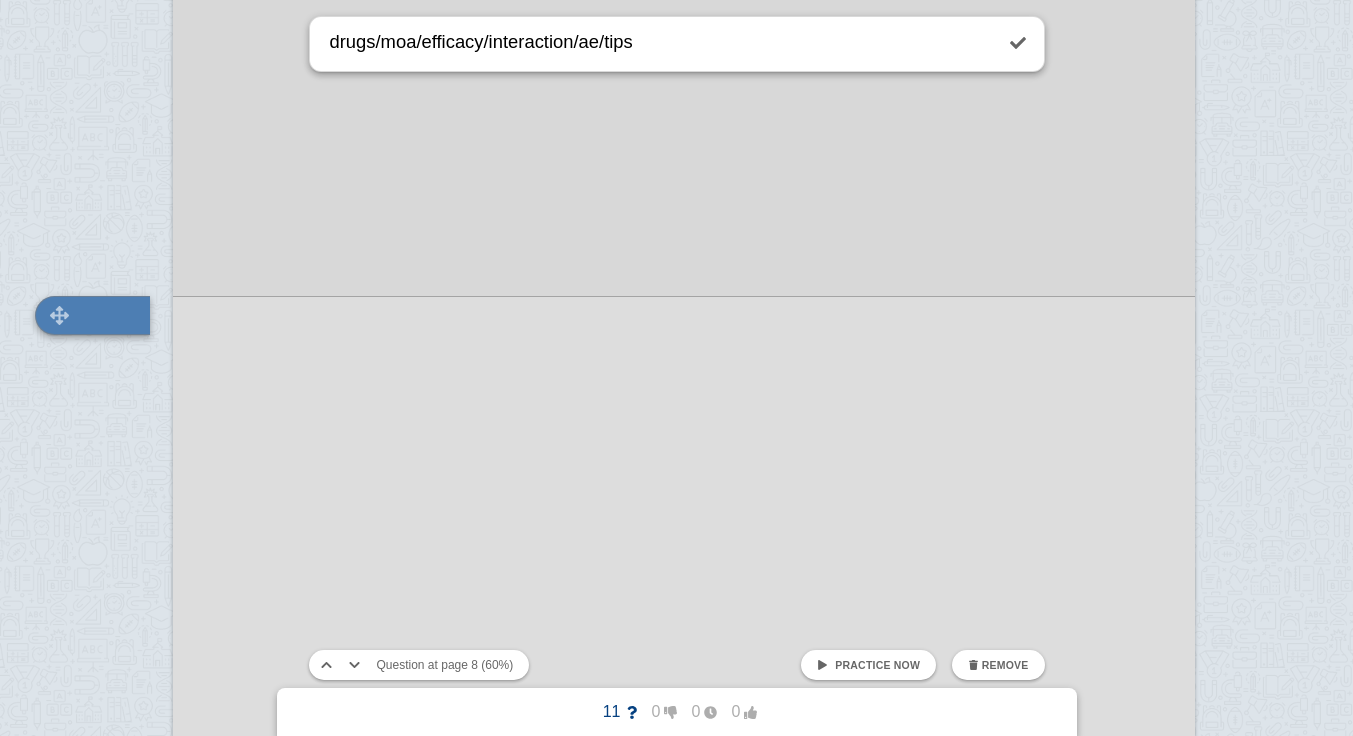 scroll, scrollTop: 12075, scrollLeft: 19, axis: both 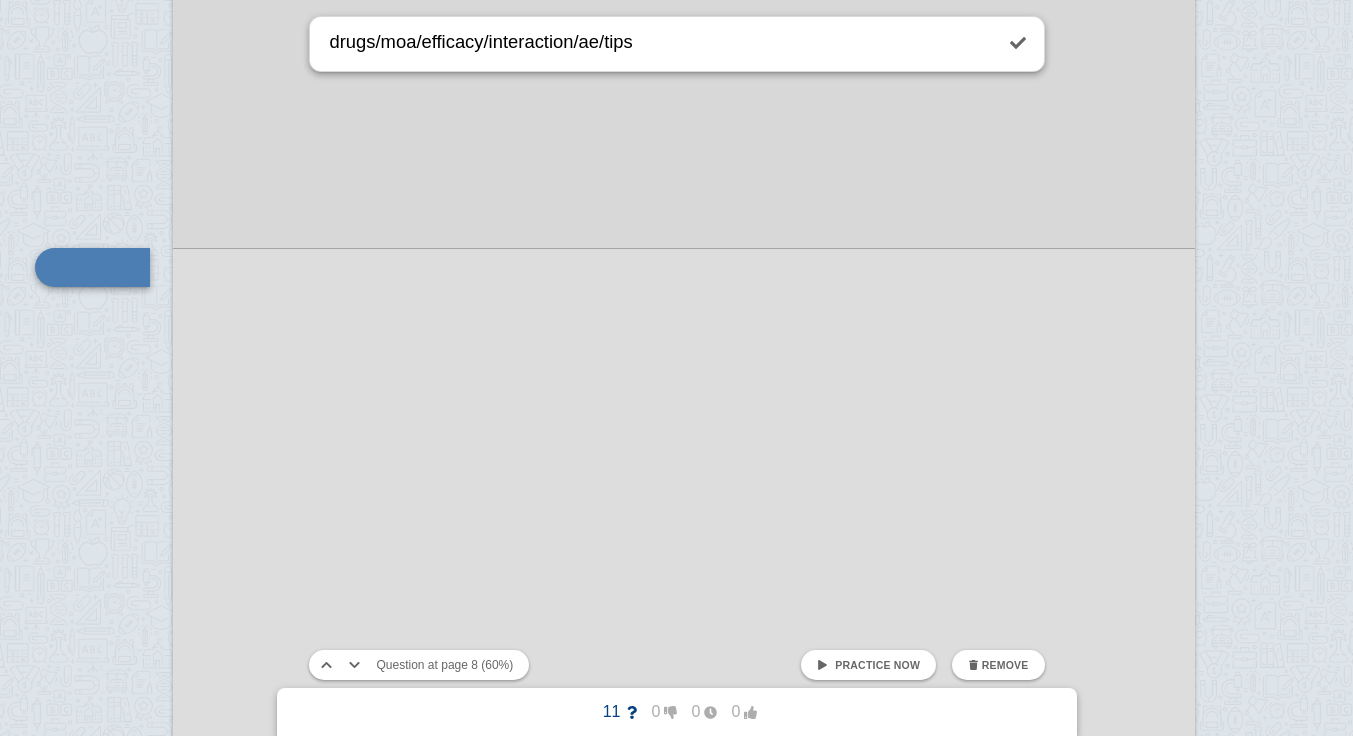 click on "drugs/moa/efficacy/interaction/ae/tips" at bounding box center (659, 44) 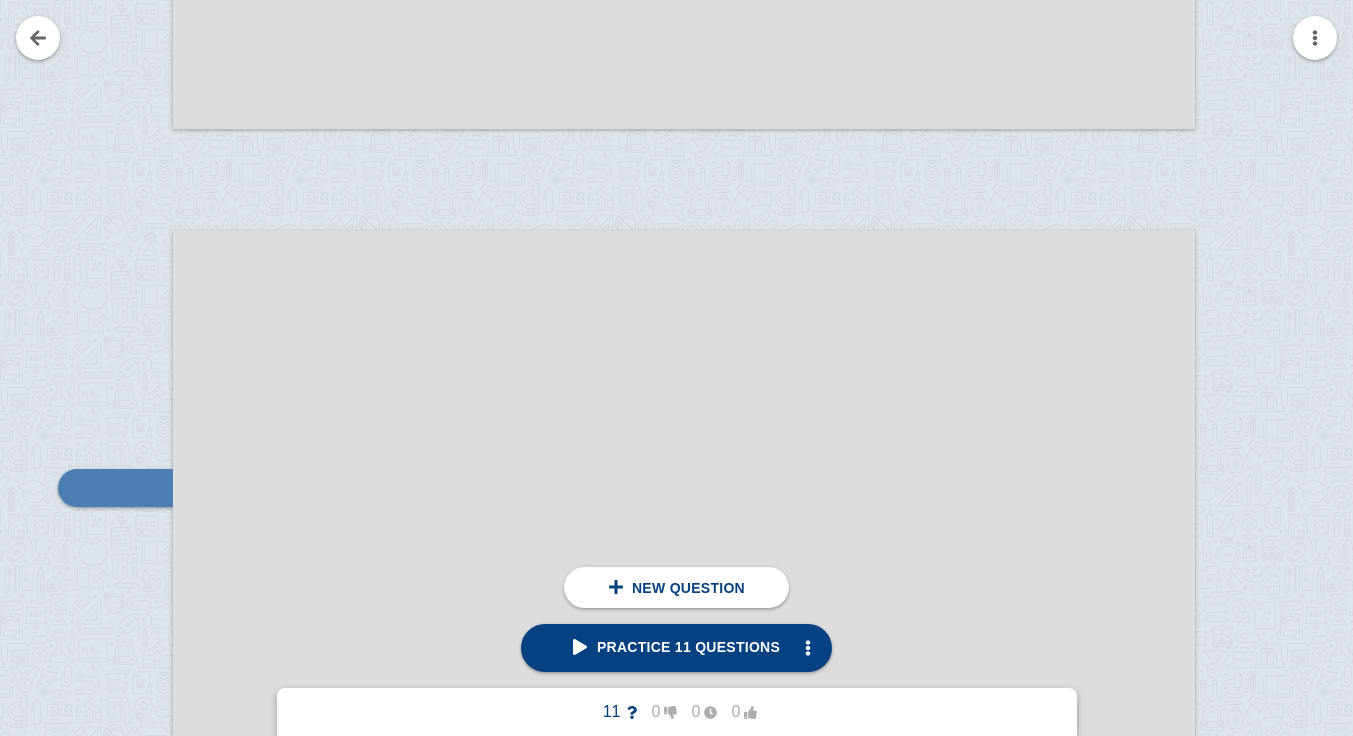 scroll, scrollTop: 12797, scrollLeft: 19, axis: both 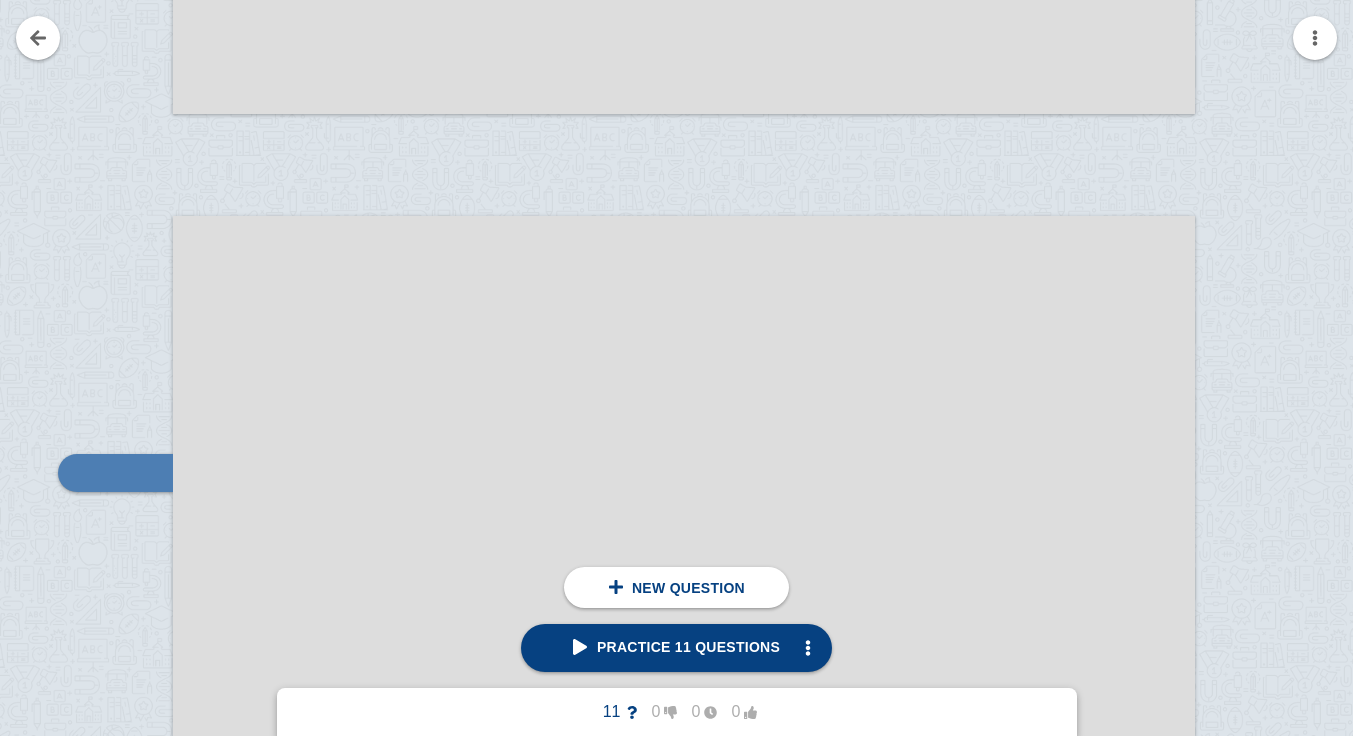 click at bounding box center (115, 485) 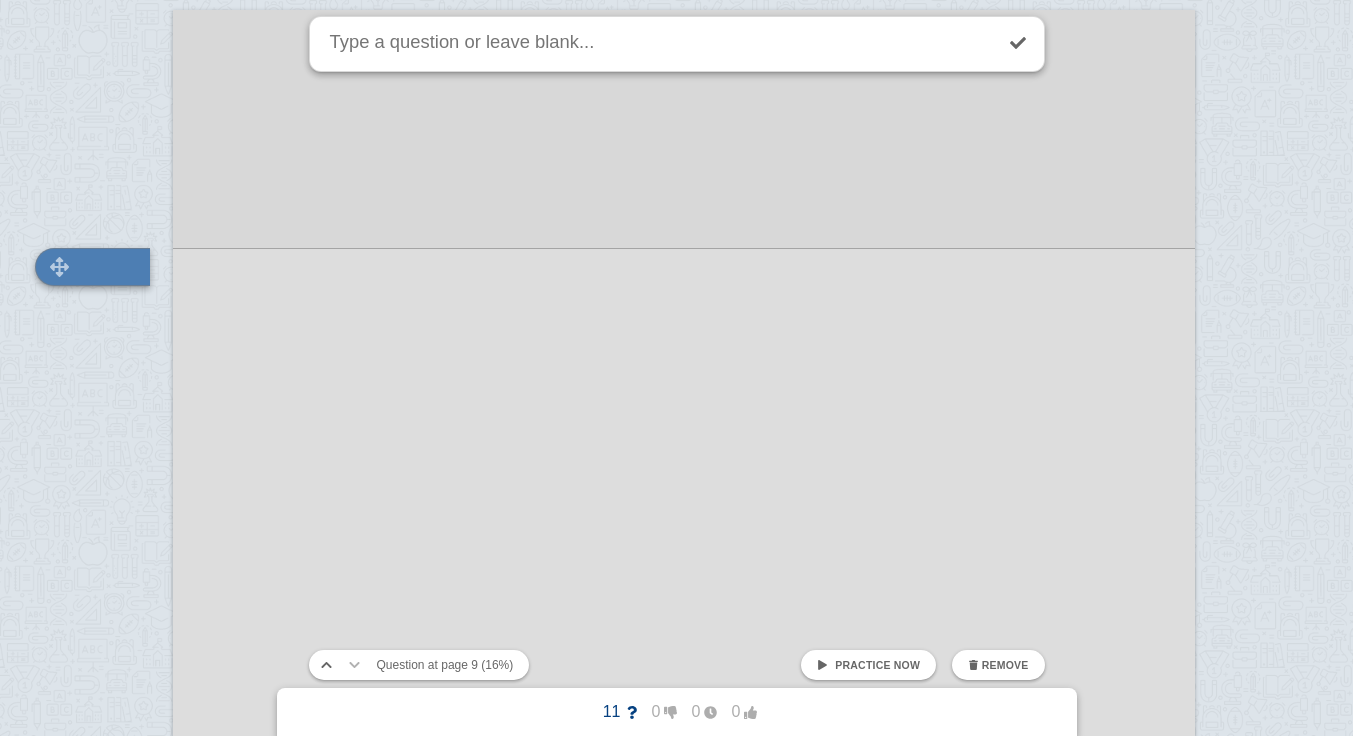 click at bounding box center (659, 44) 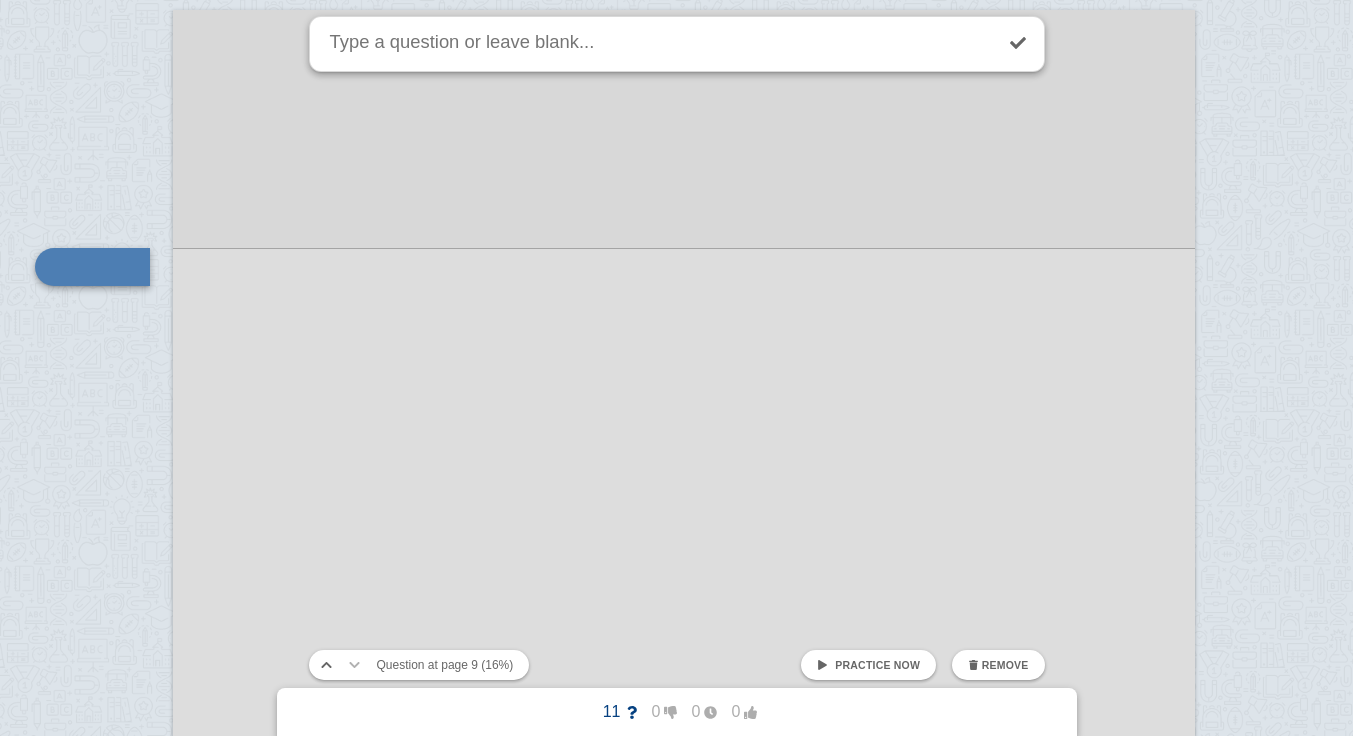 paste on "drugs/moa/efficacy/interaction/ae/tips" 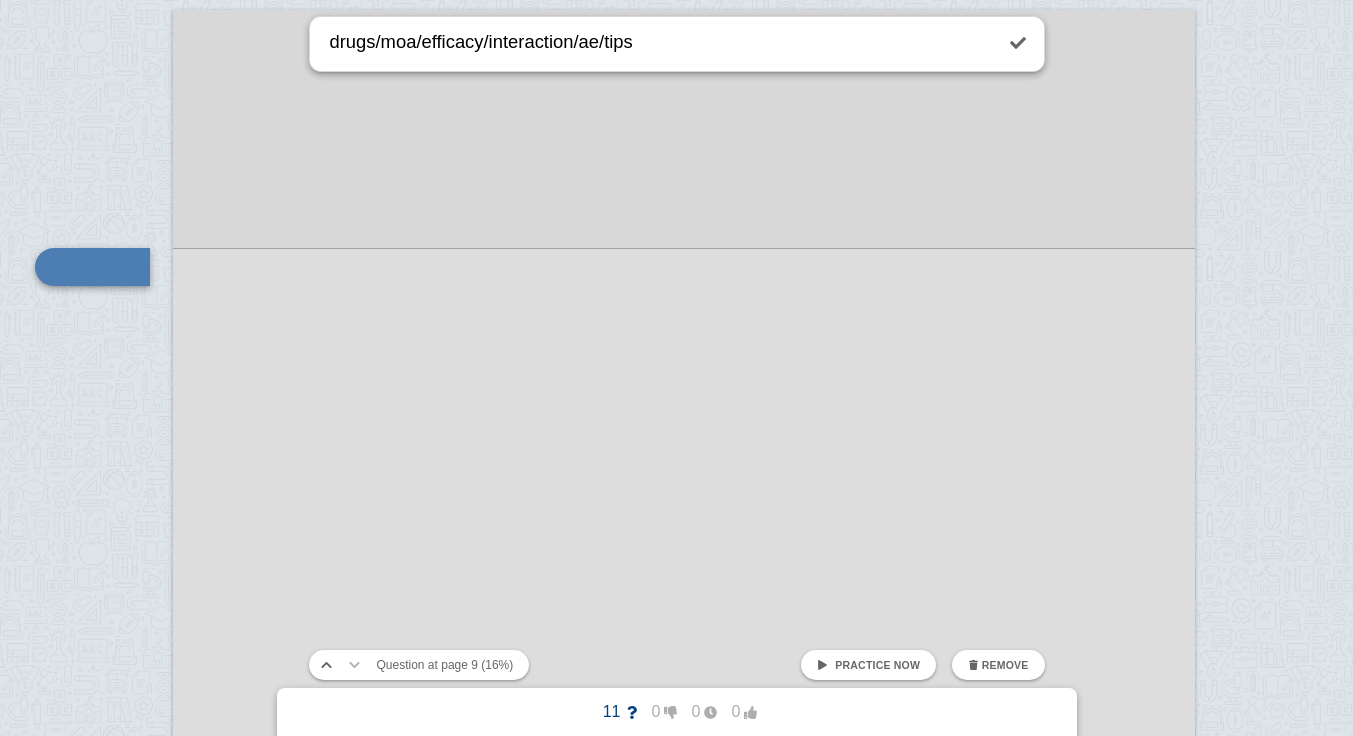 click at bounding box center [1018, 43] 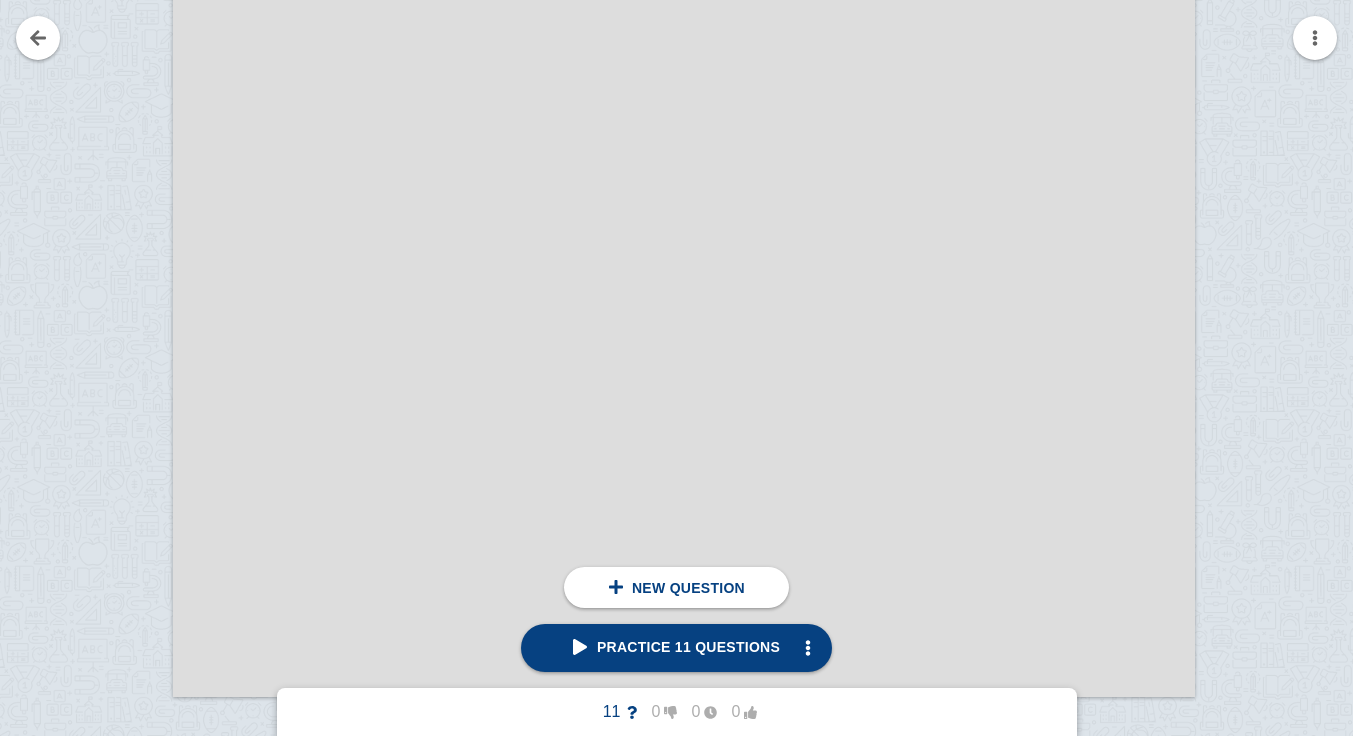 scroll, scrollTop: 13791, scrollLeft: 19, axis: both 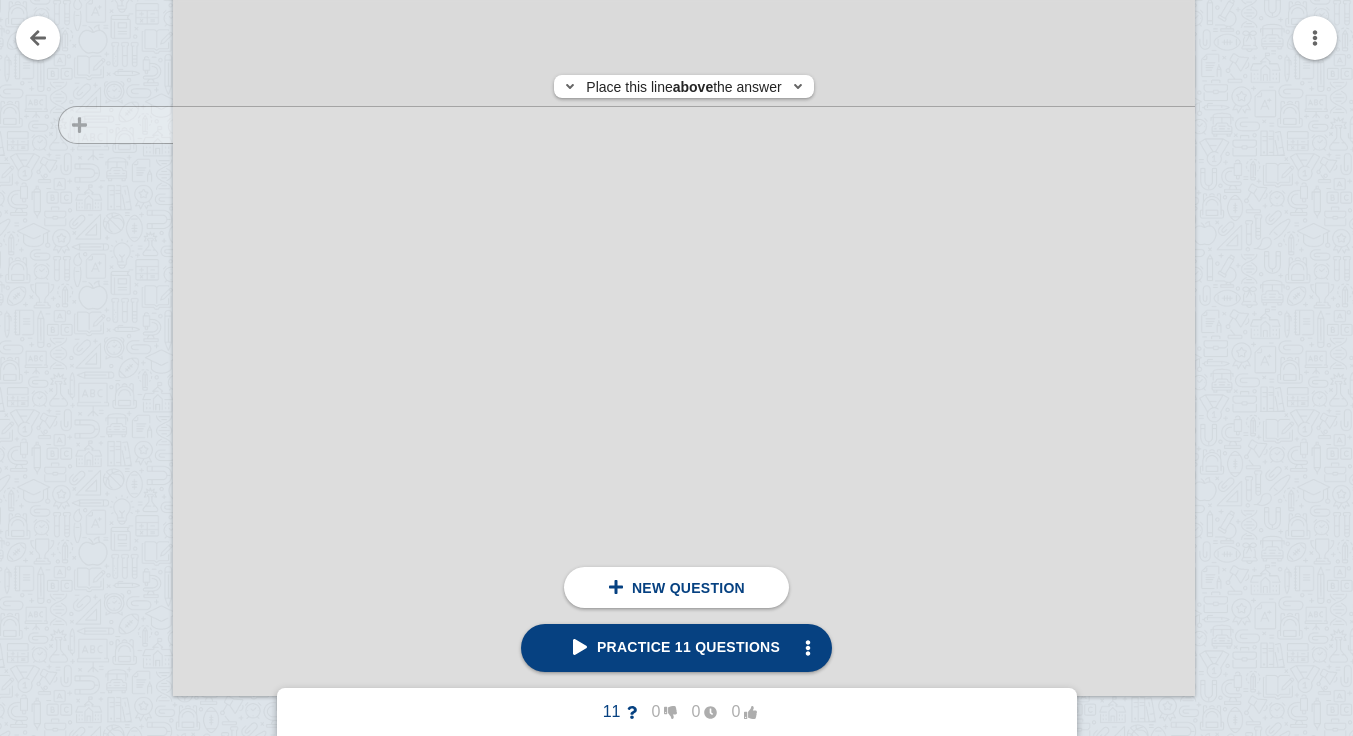 click at bounding box center [106, -22] 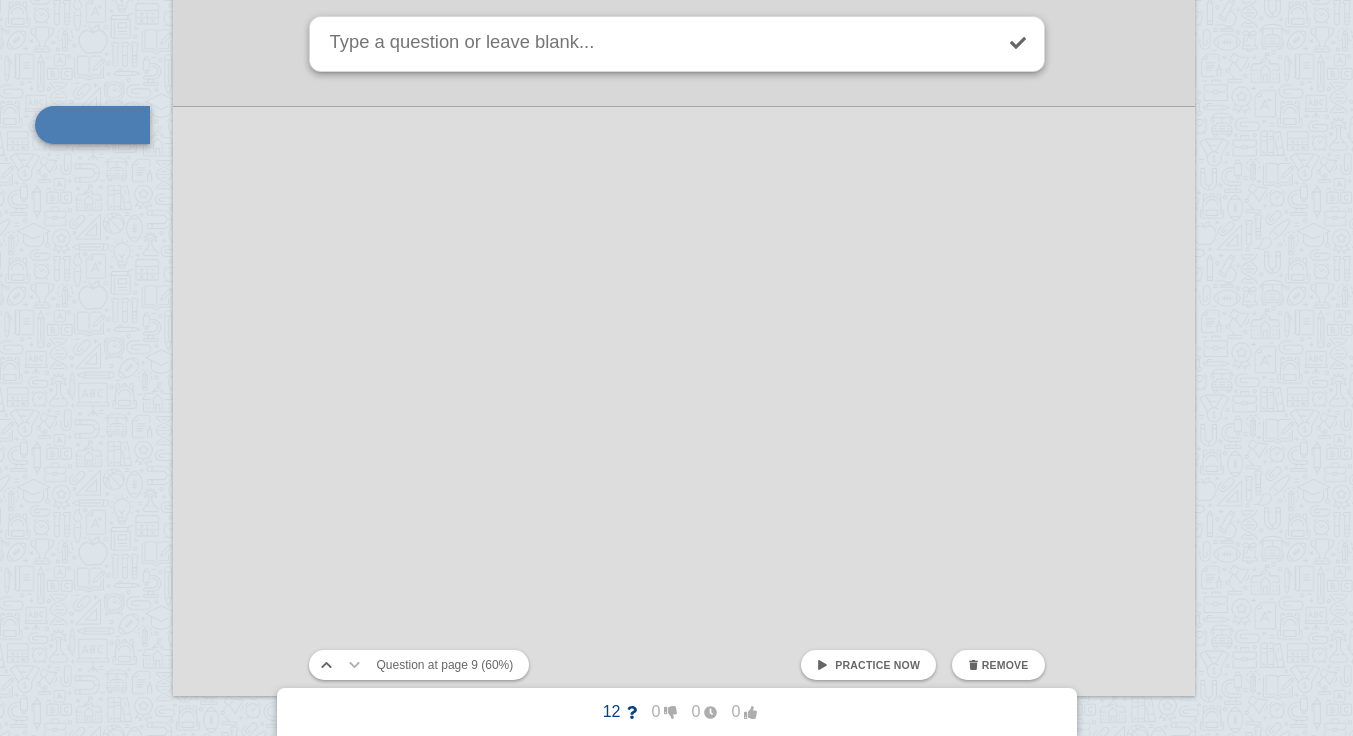 scroll, scrollTop: 13649, scrollLeft: 19, axis: both 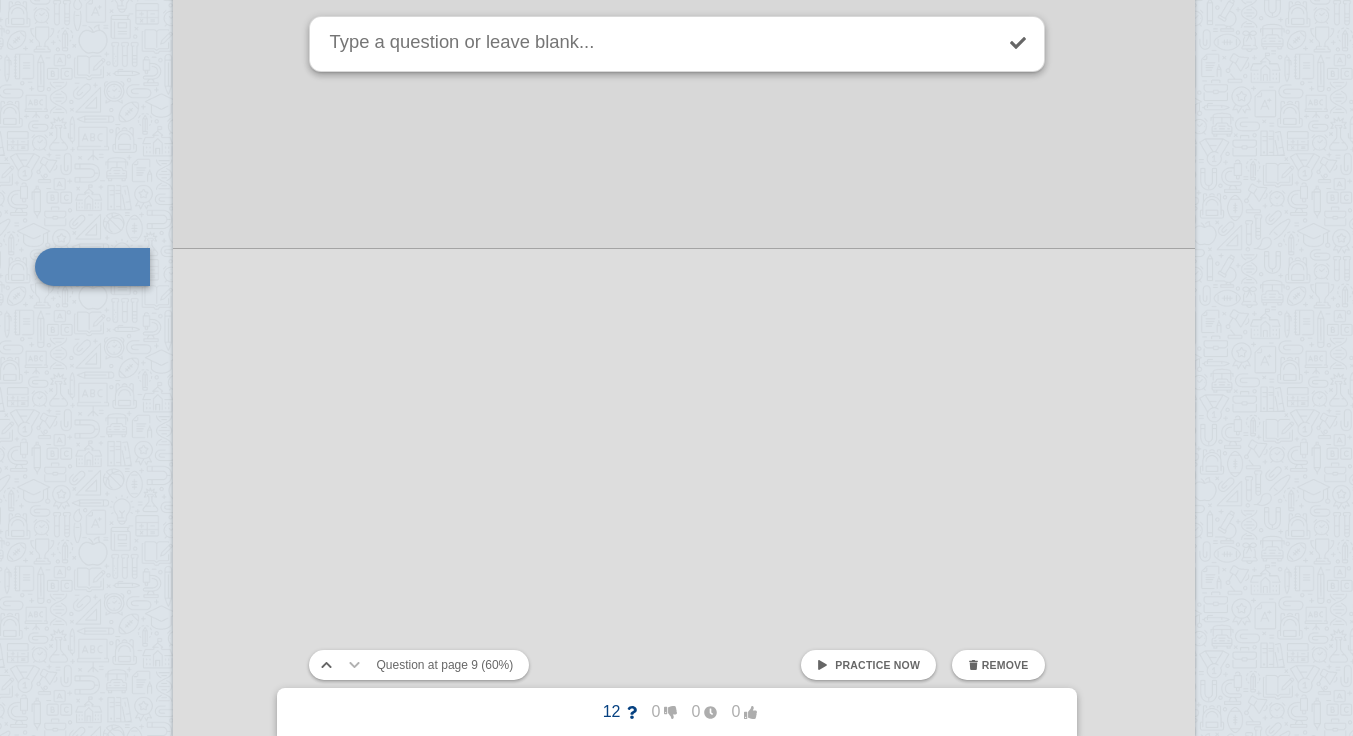 paste on "drugs/moa/efficacy/interaction/ae/tips" 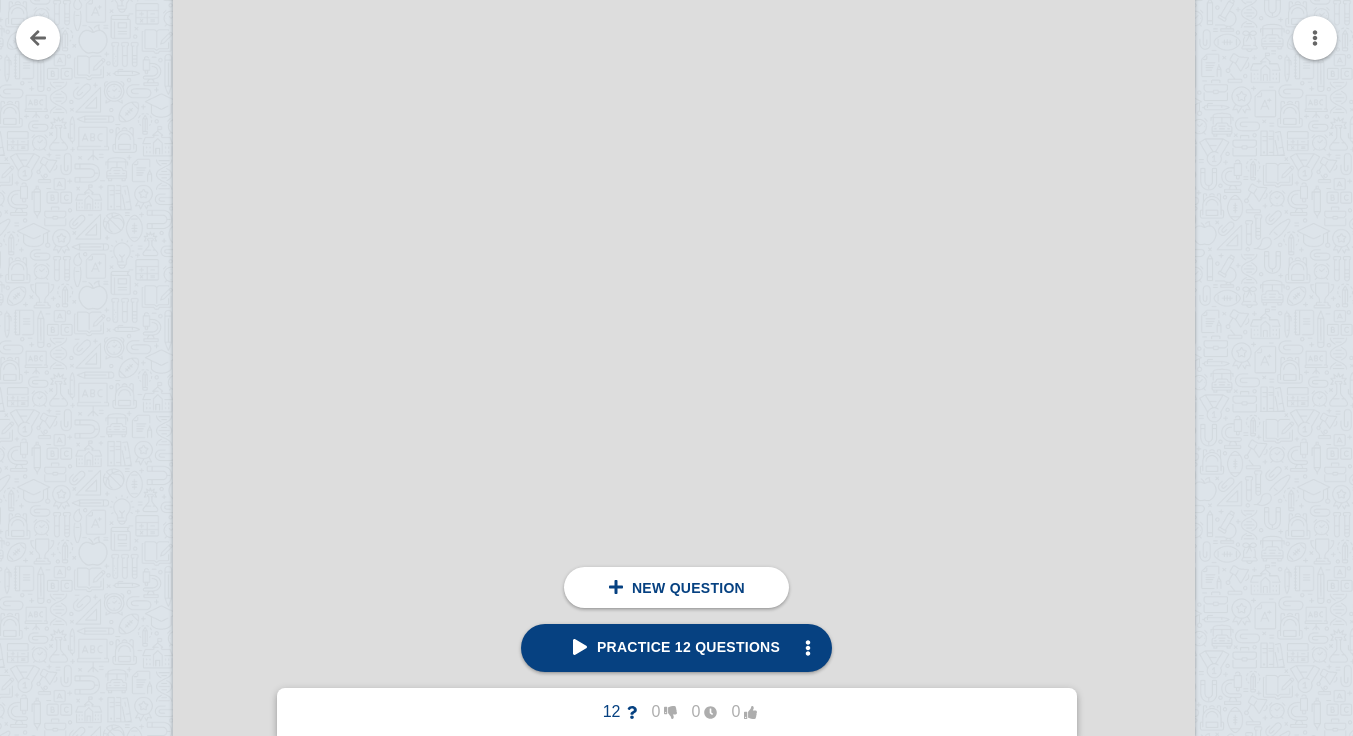 scroll, scrollTop: 14729, scrollLeft: 19, axis: both 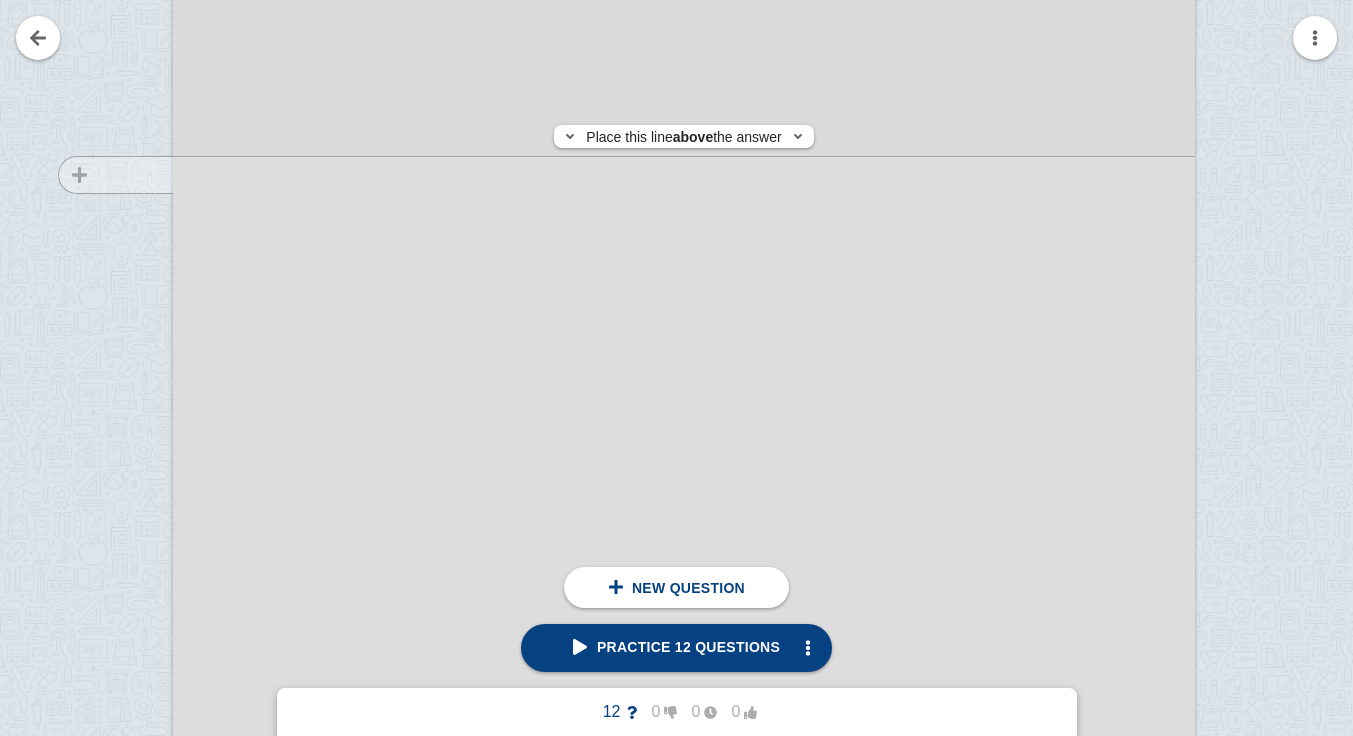 click at bounding box center (106, 616) 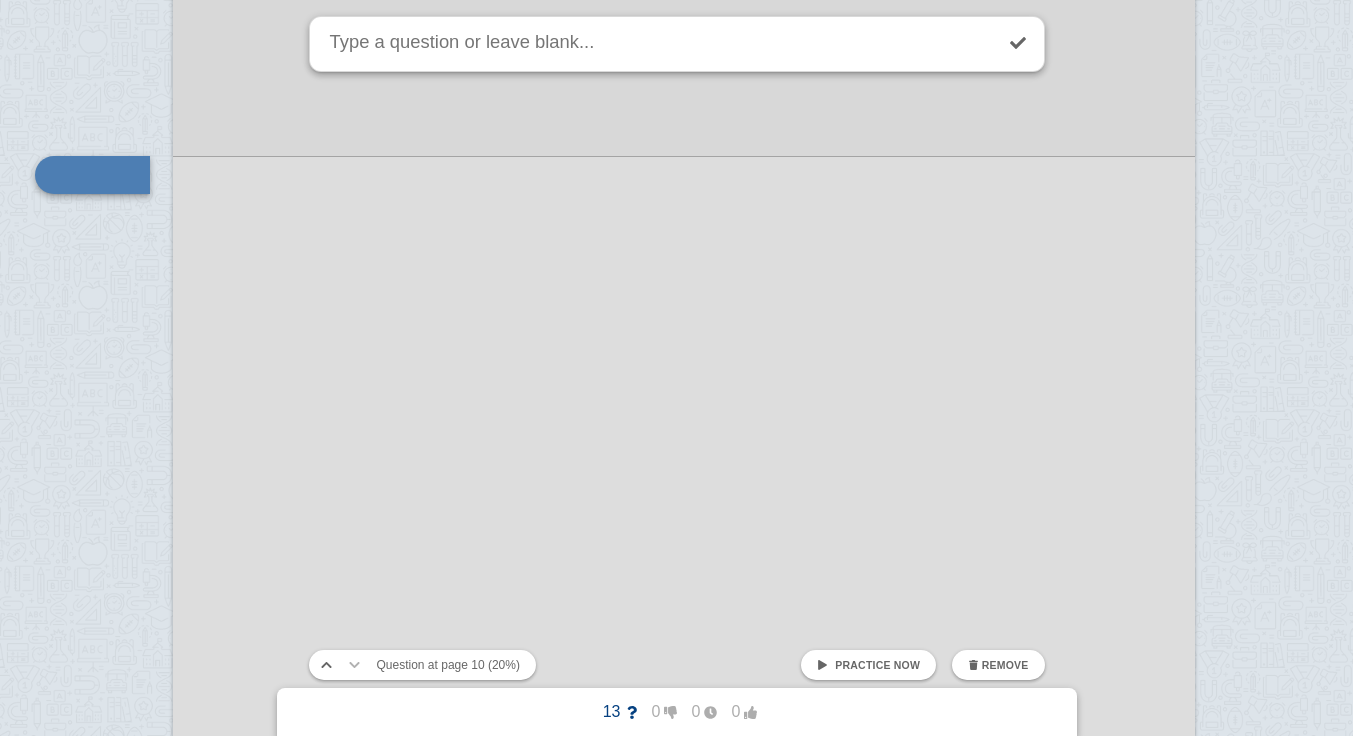 scroll, scrollTop: 14637, scrollLeft: 19, axis: both 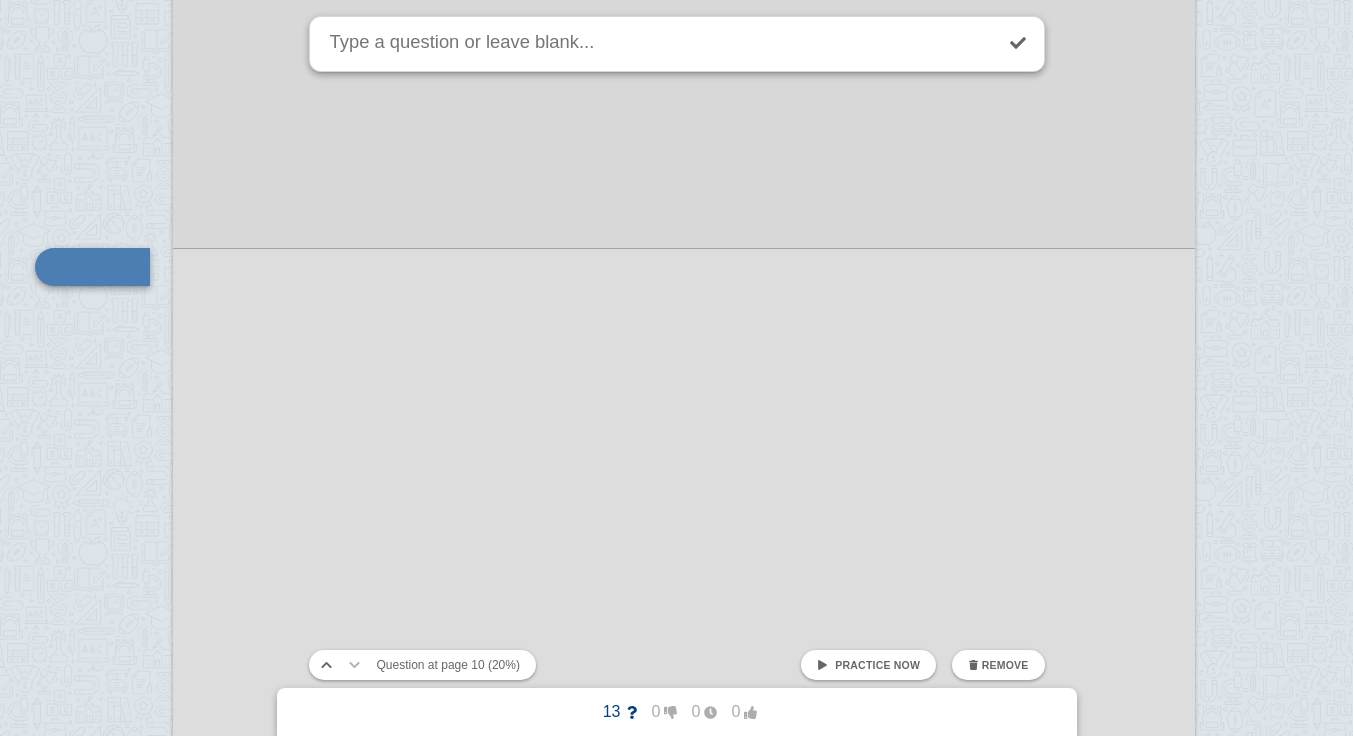 click at bounding box center (684, -850) 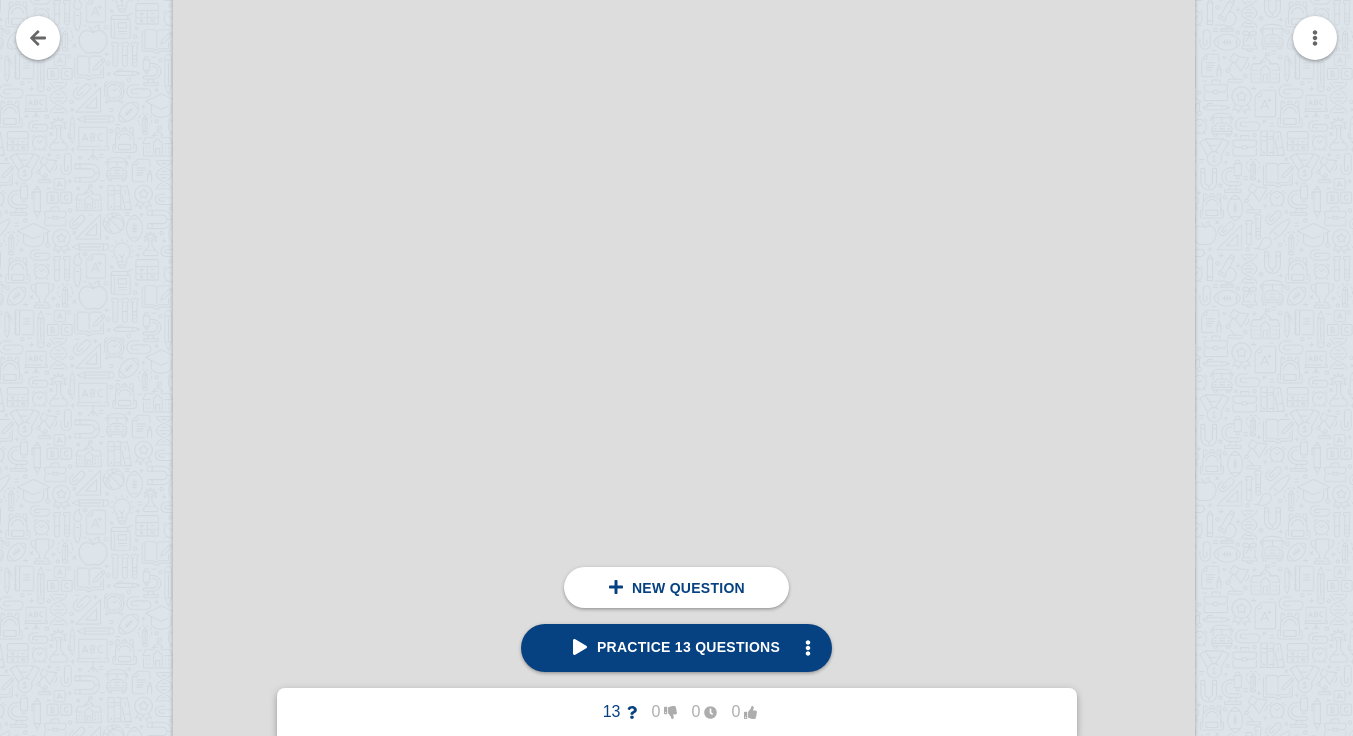 scroll, scrollTop: 15320, scrollLeft: 19, axis: both 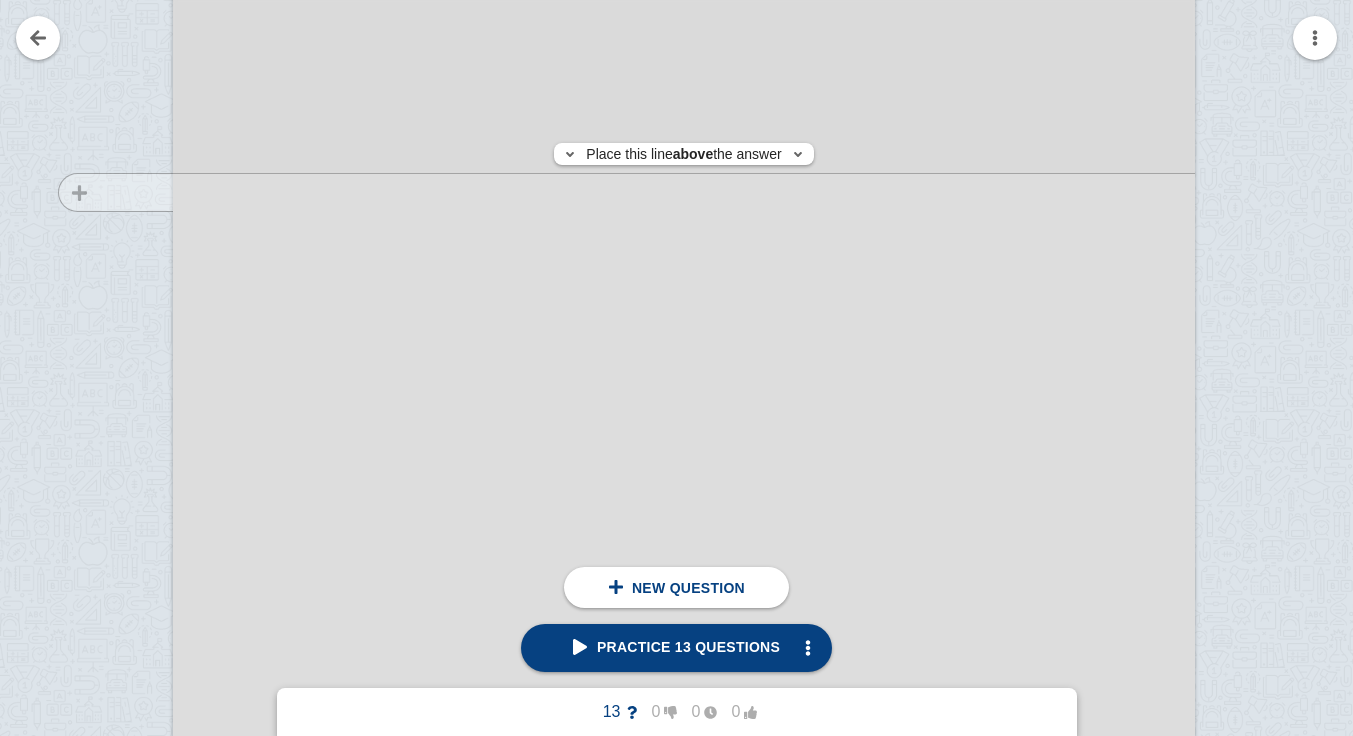 click at bounding box center [106, 25] 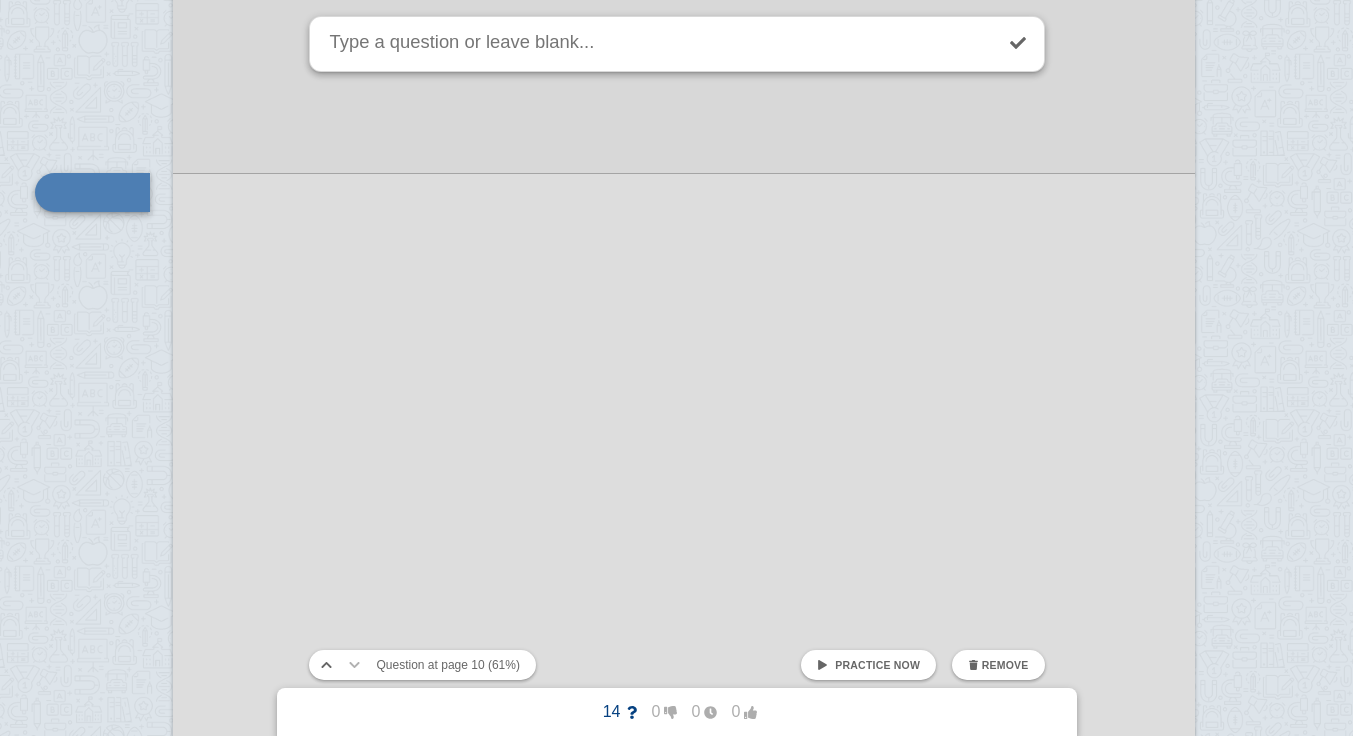 scroll, scrollTop: 15245, scrollLeft: 19, axis: both 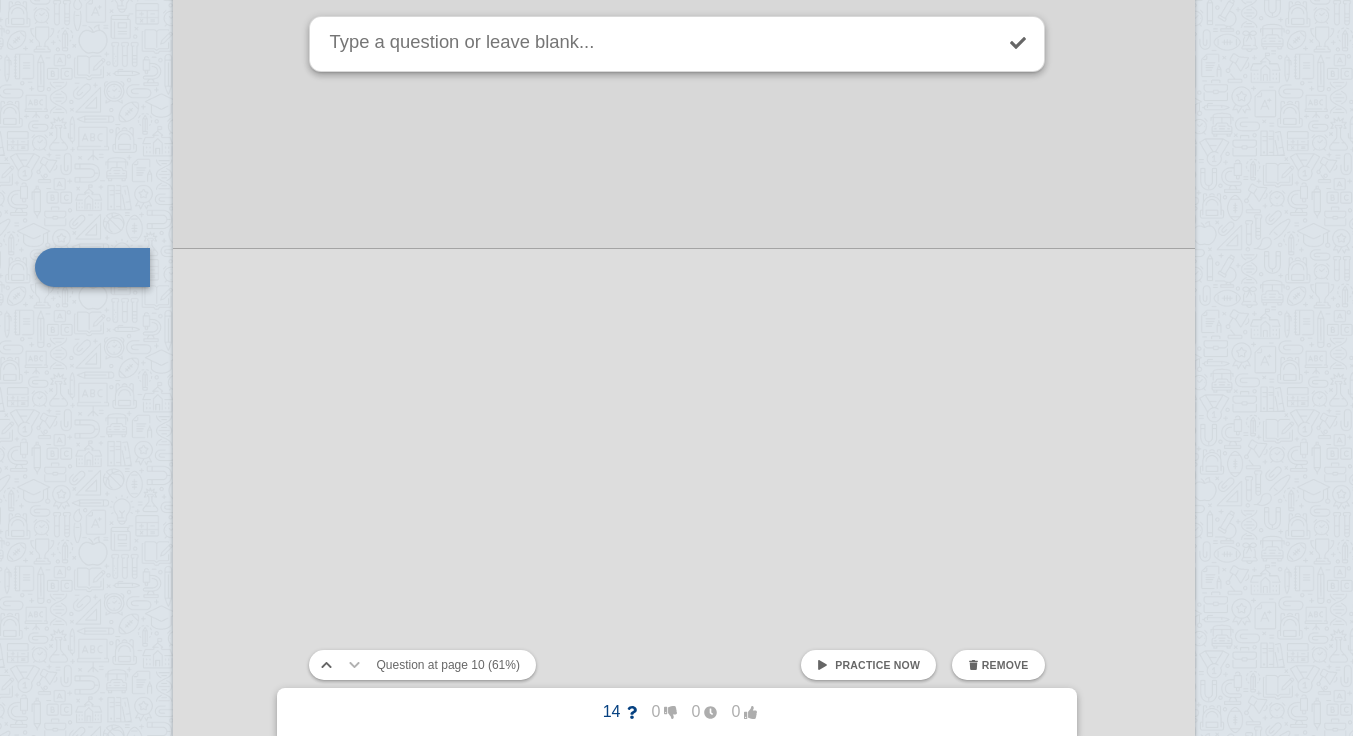paste on "drugs/moa/efficacy/interaction/ae/tips" 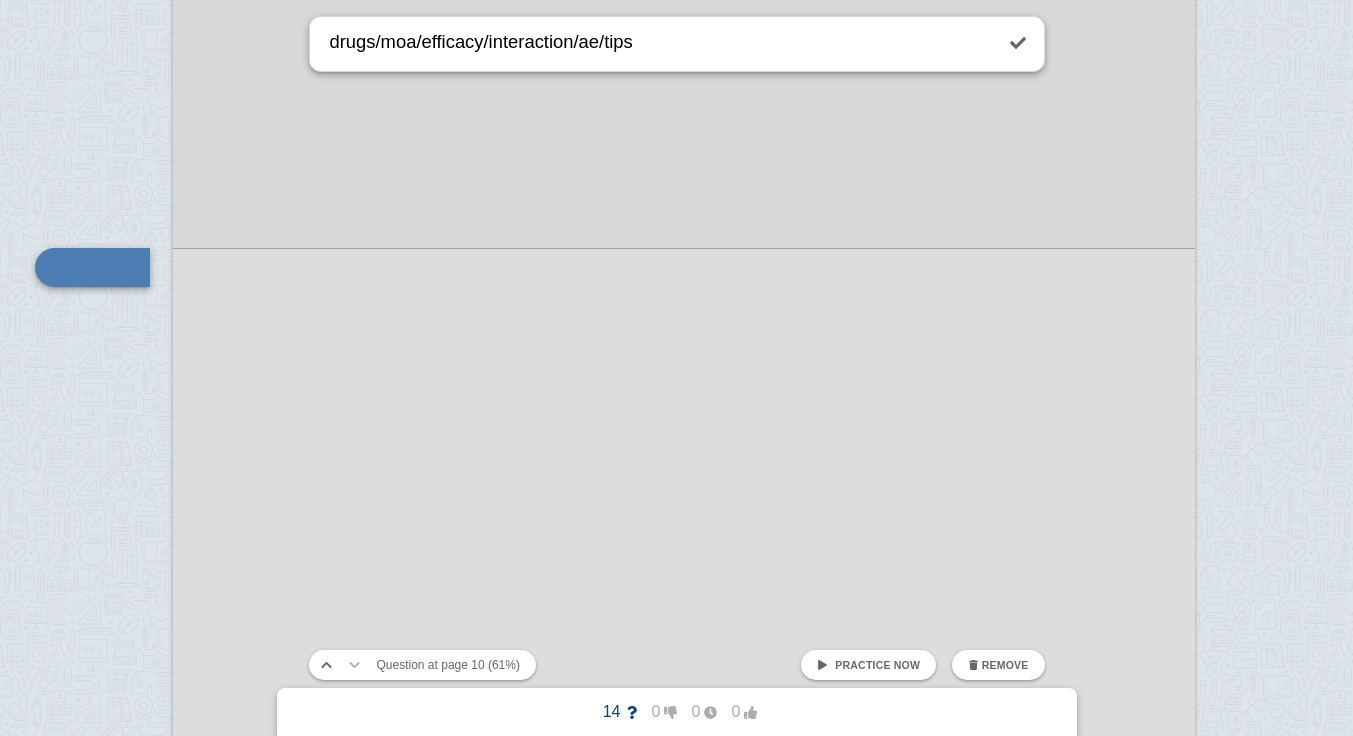 type on "drugs/moa/efficacy/interaction/ae/tips" 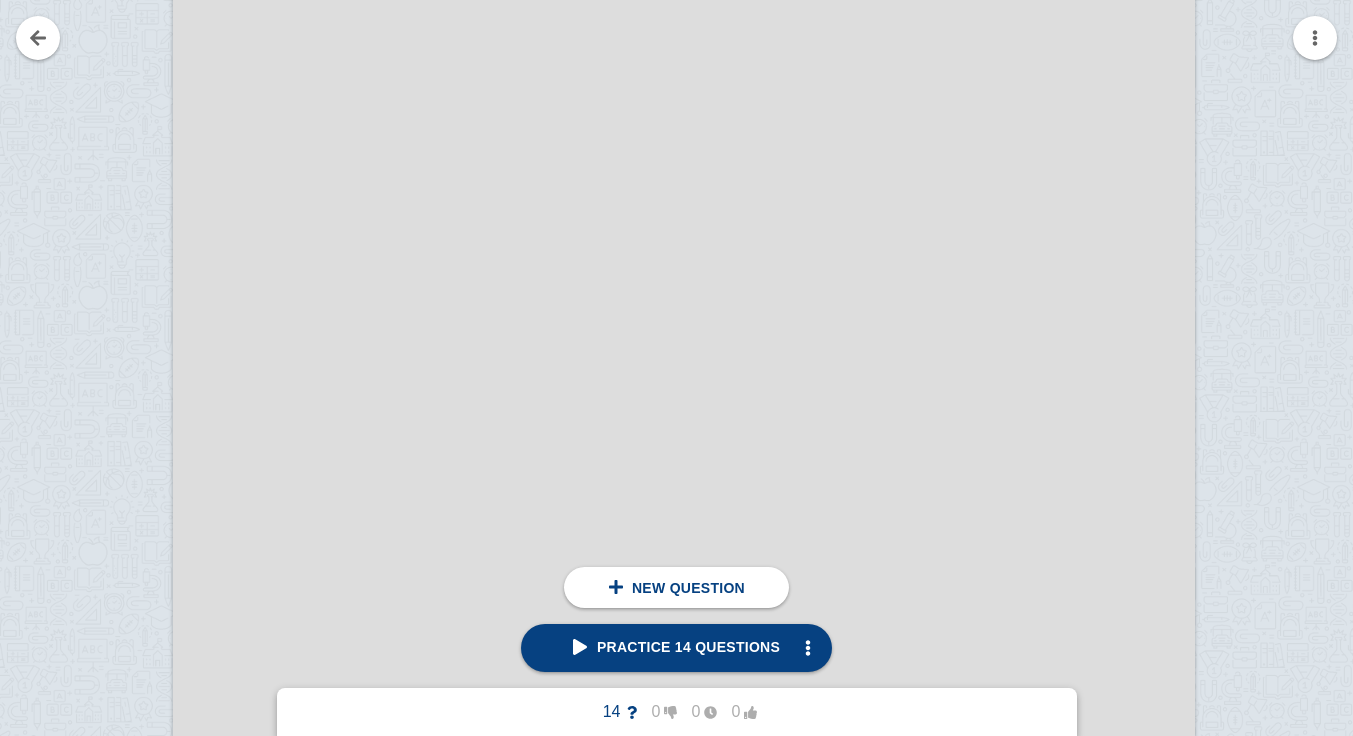 scroll, scrollTop: 16230, scrollLeft: 19, axis: both 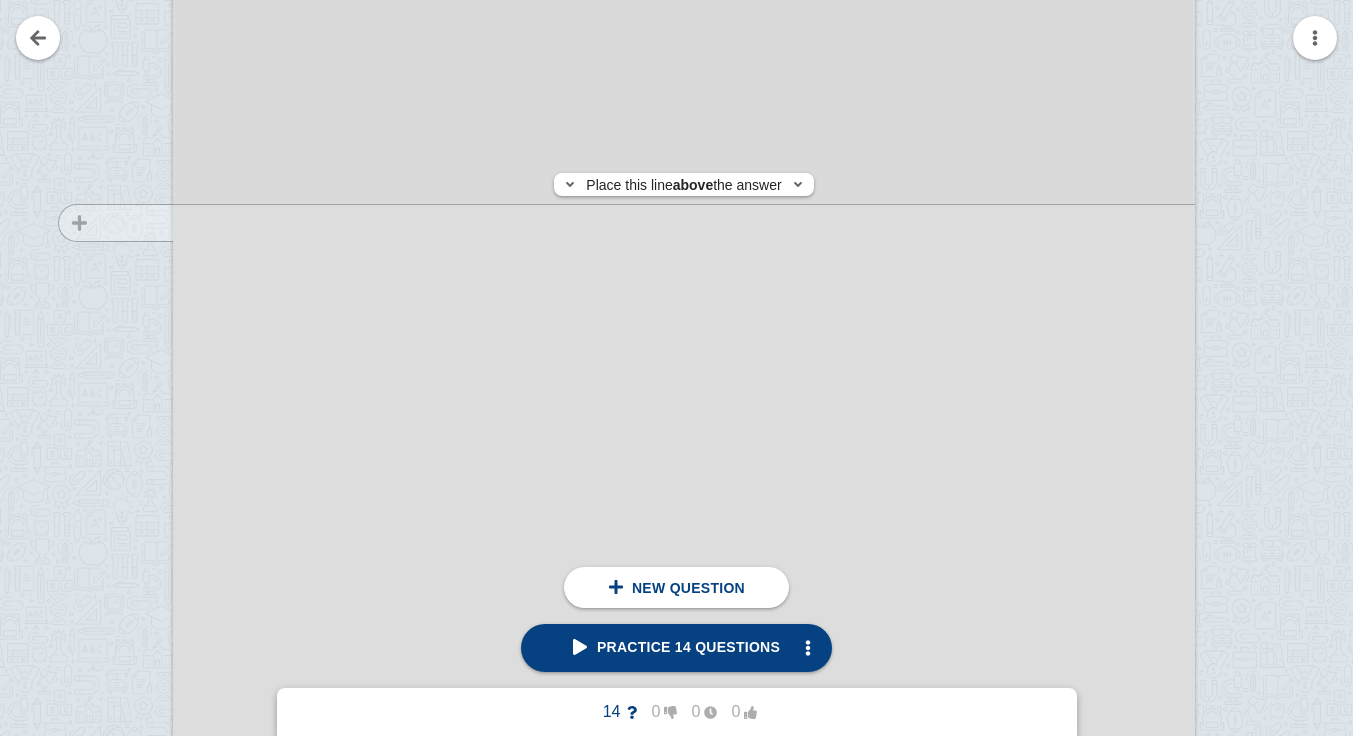 click at bounding box center (106, 691) 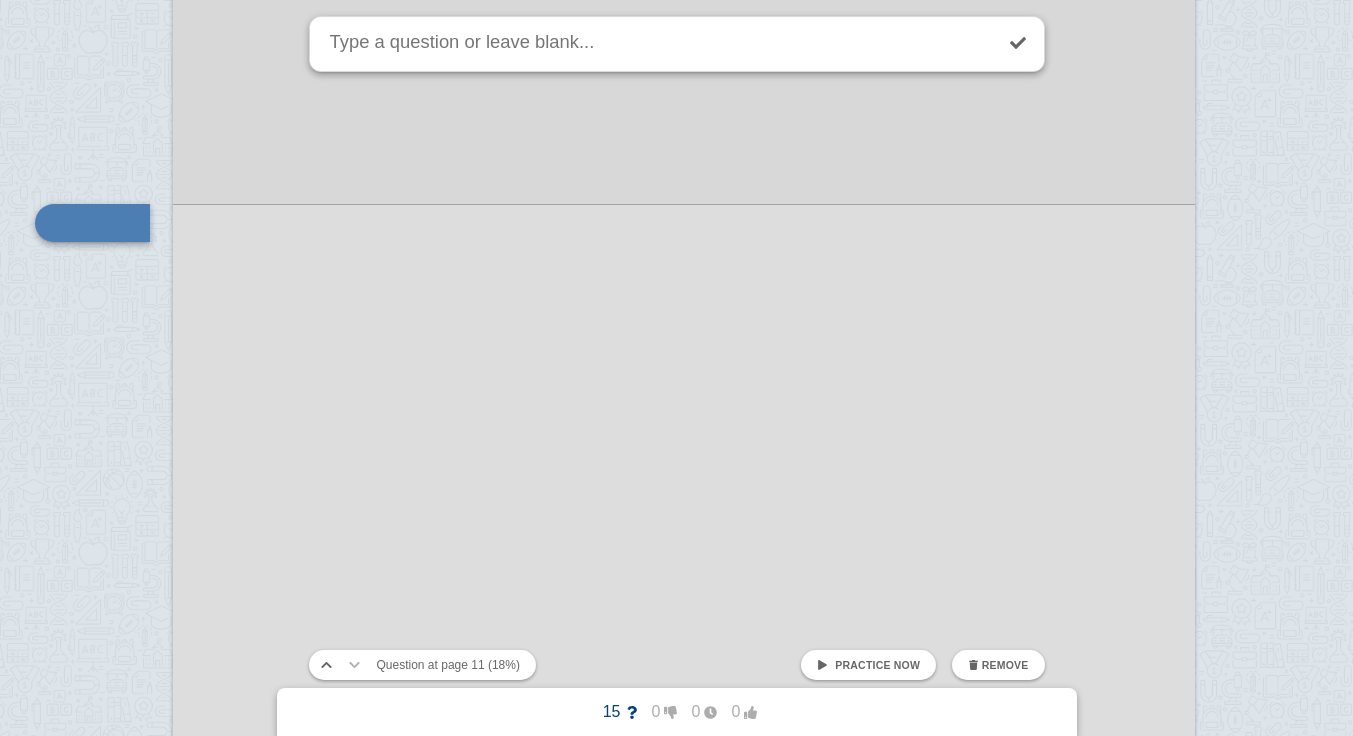 scroll, scrollTop: 16186, scrollLeft: 19, axis: both 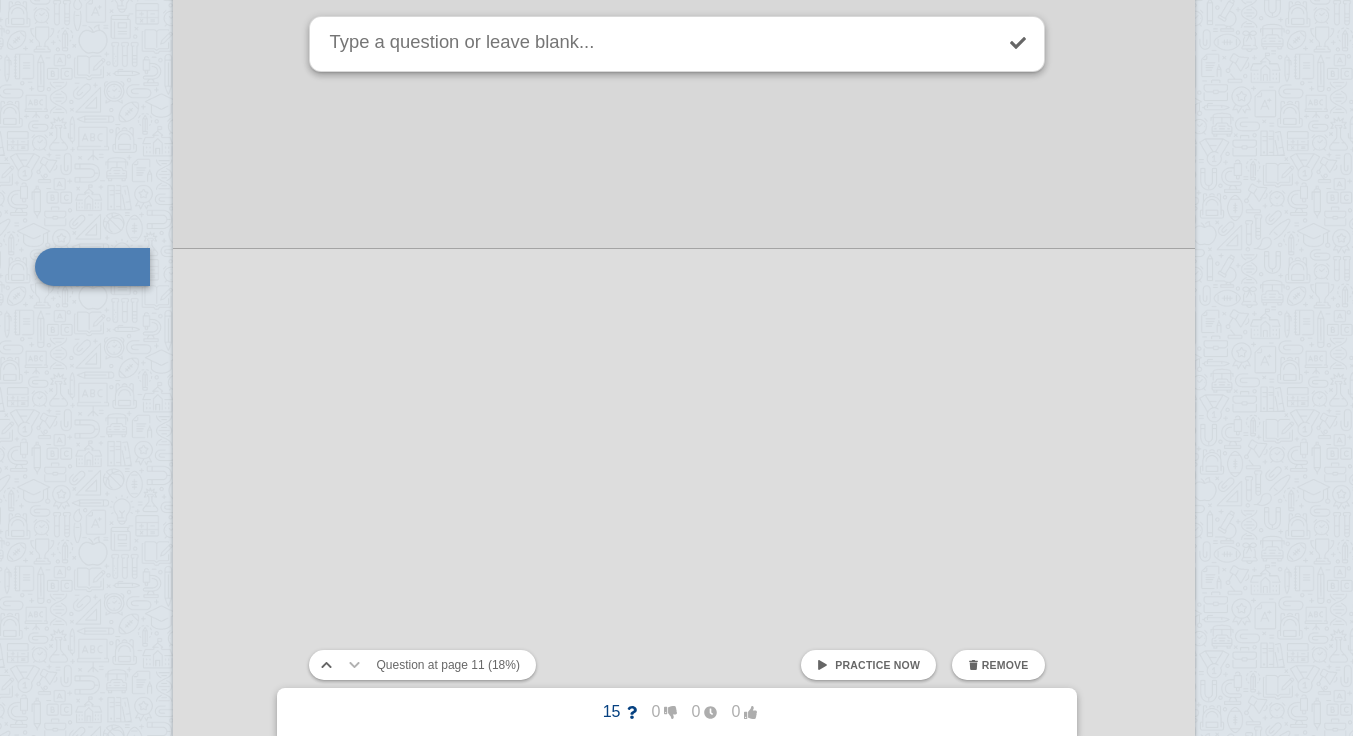 click at bounding box center [684, -2399] 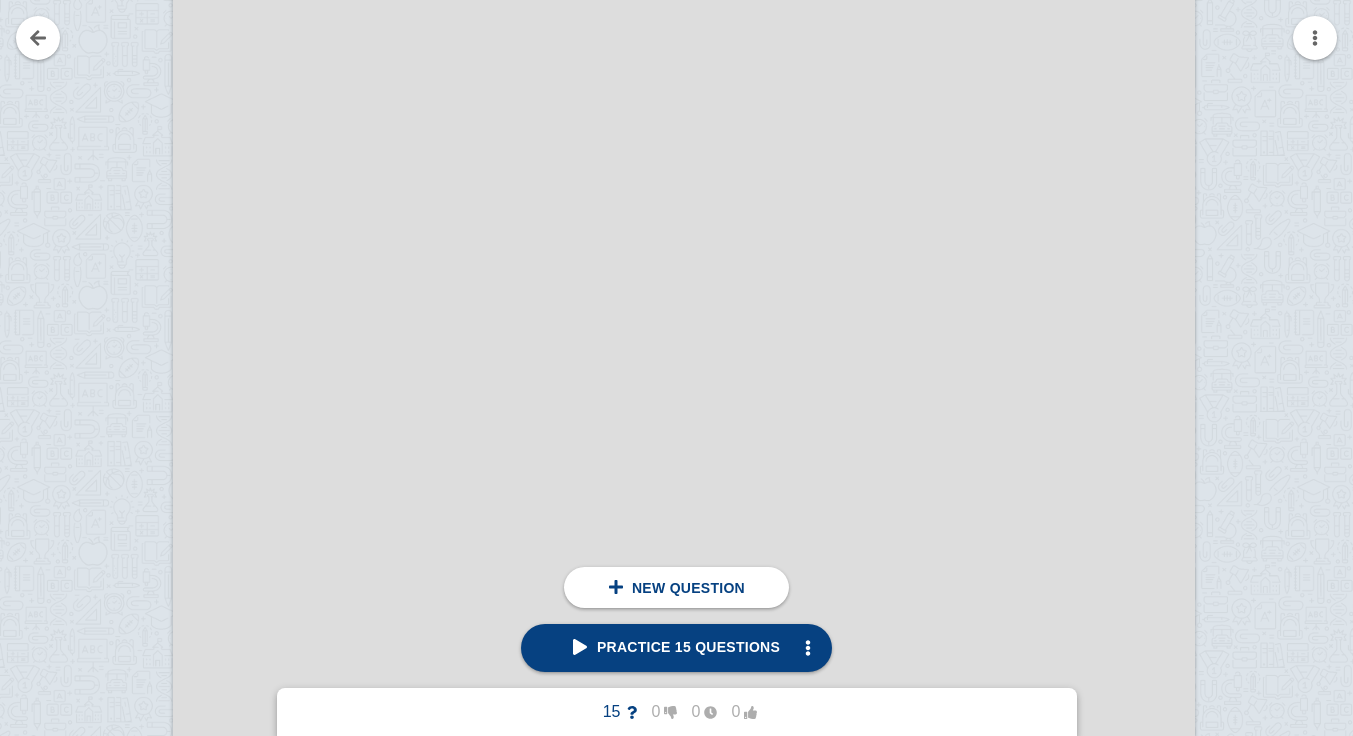 scroll, scrollTop: 16865, scrollLeft: 19, axis: both 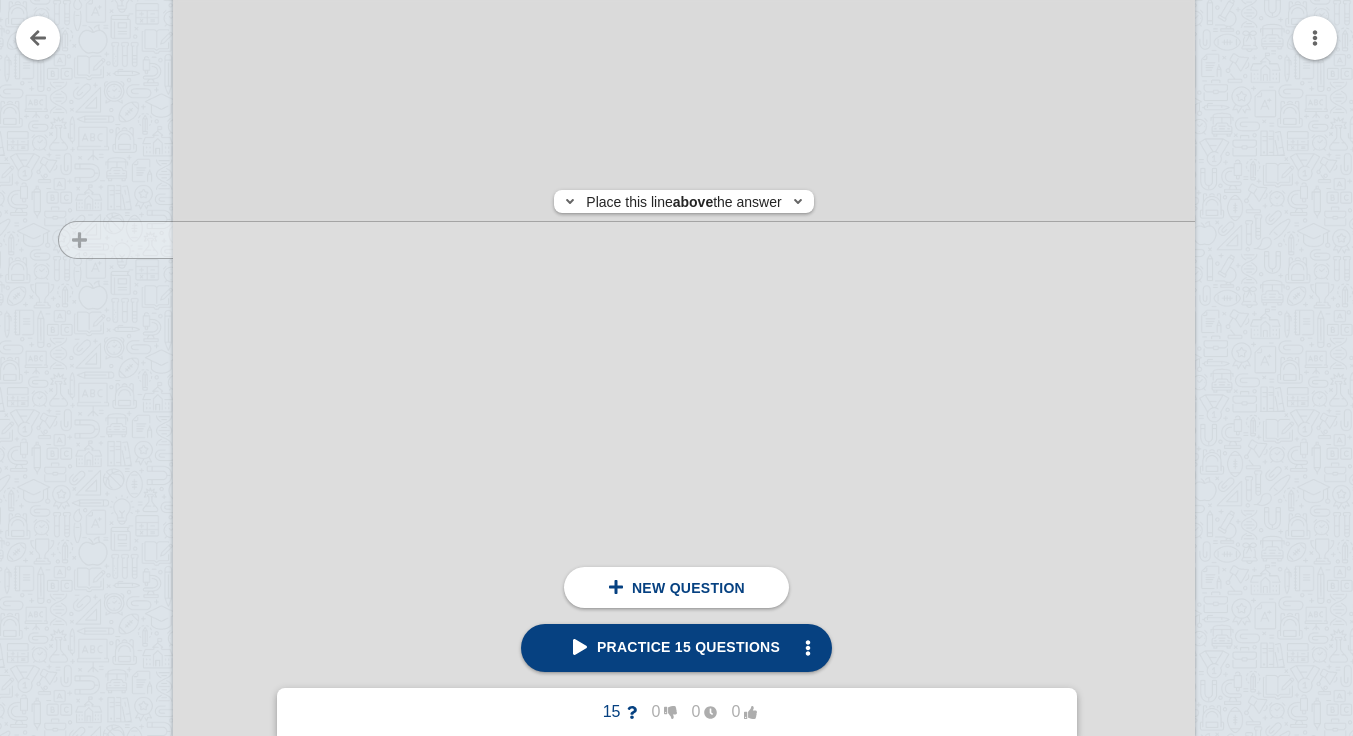 click at bounding box center [106, 56] 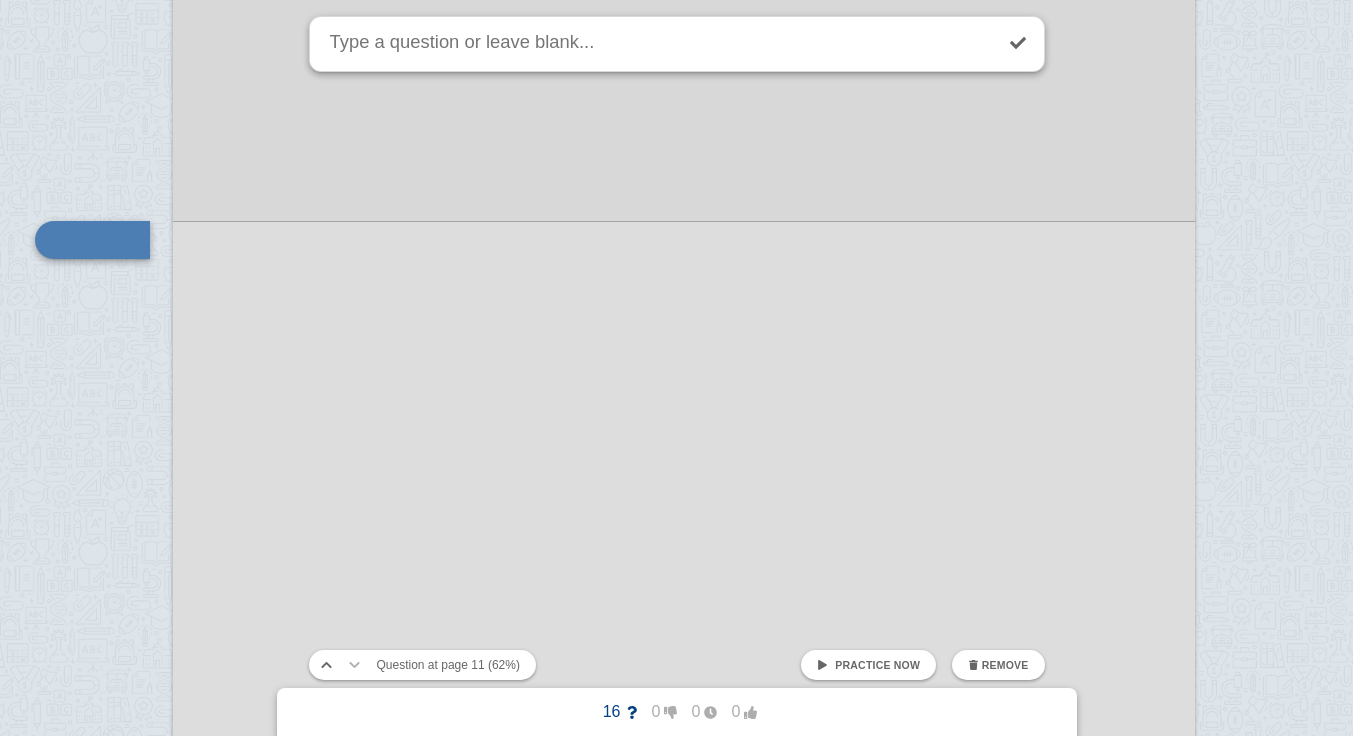 scroll, scrollTop: 16838, scrollLeft: 19, axis: both 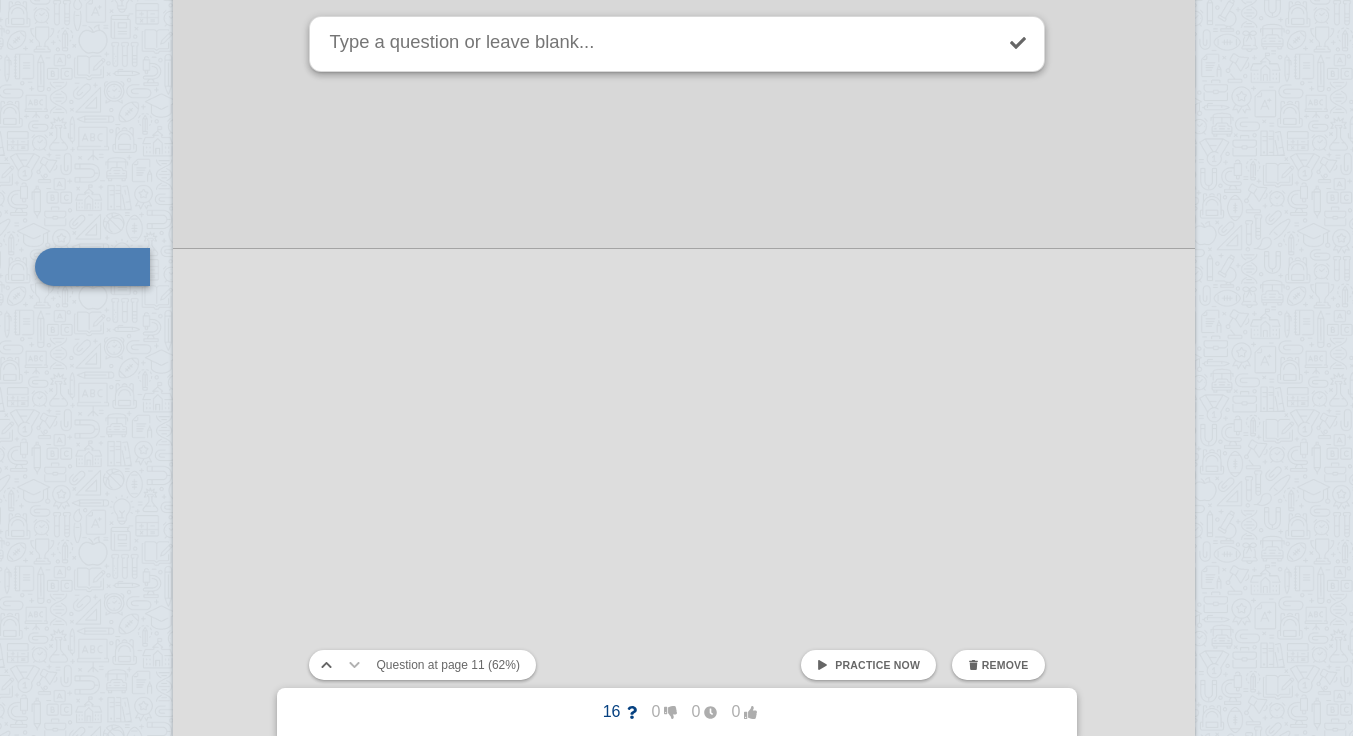 click at bounding box center [684, -3051] 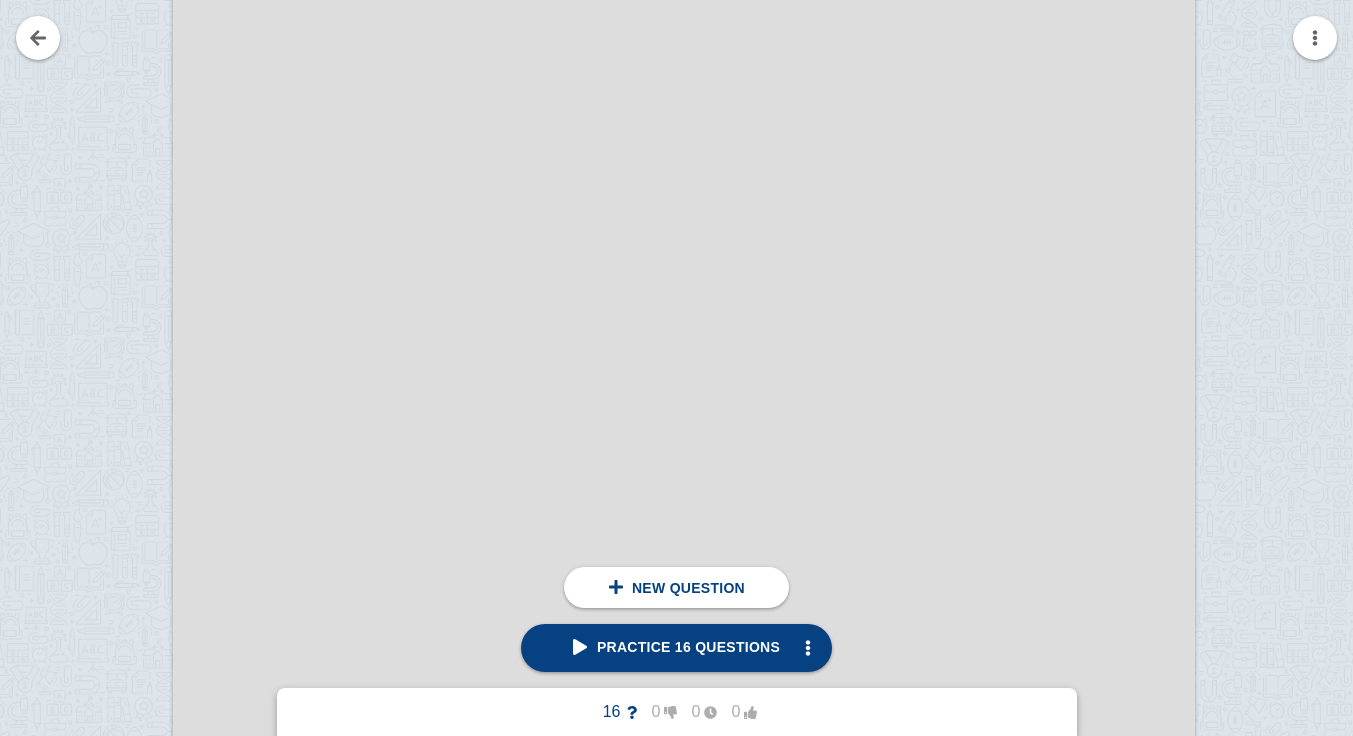 scroll, scrollTop: 17875, scrollLeft: 19, axis: both 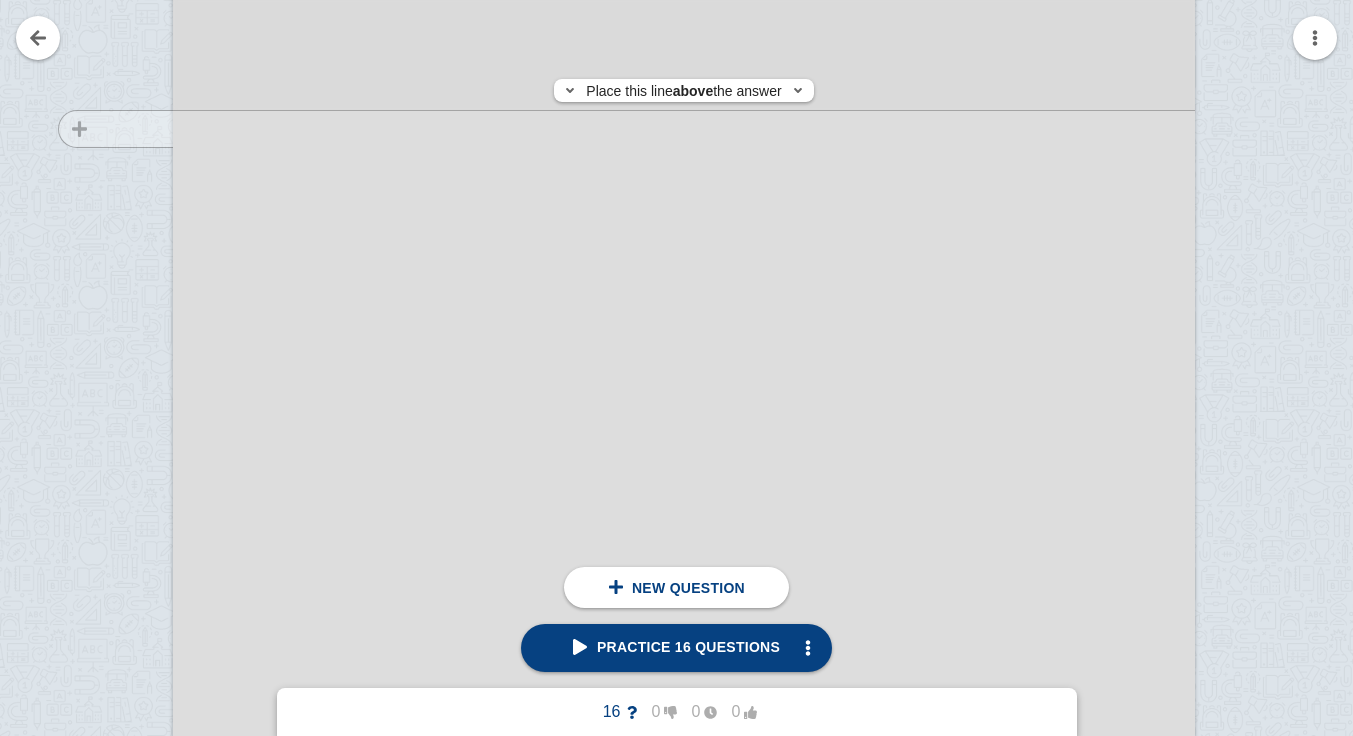 click at bounding box center [106, 622] 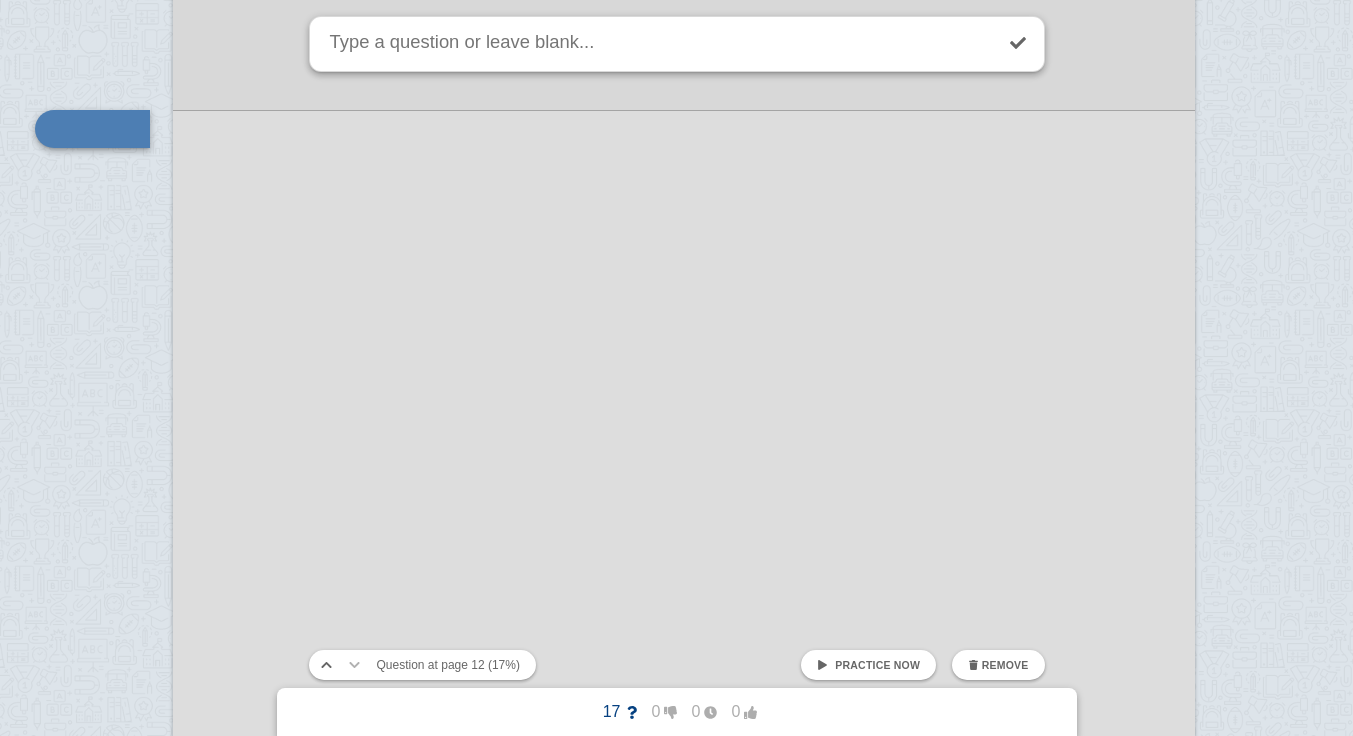scroll, scrollTop: 17737, scrollLeft: 19, axis: both 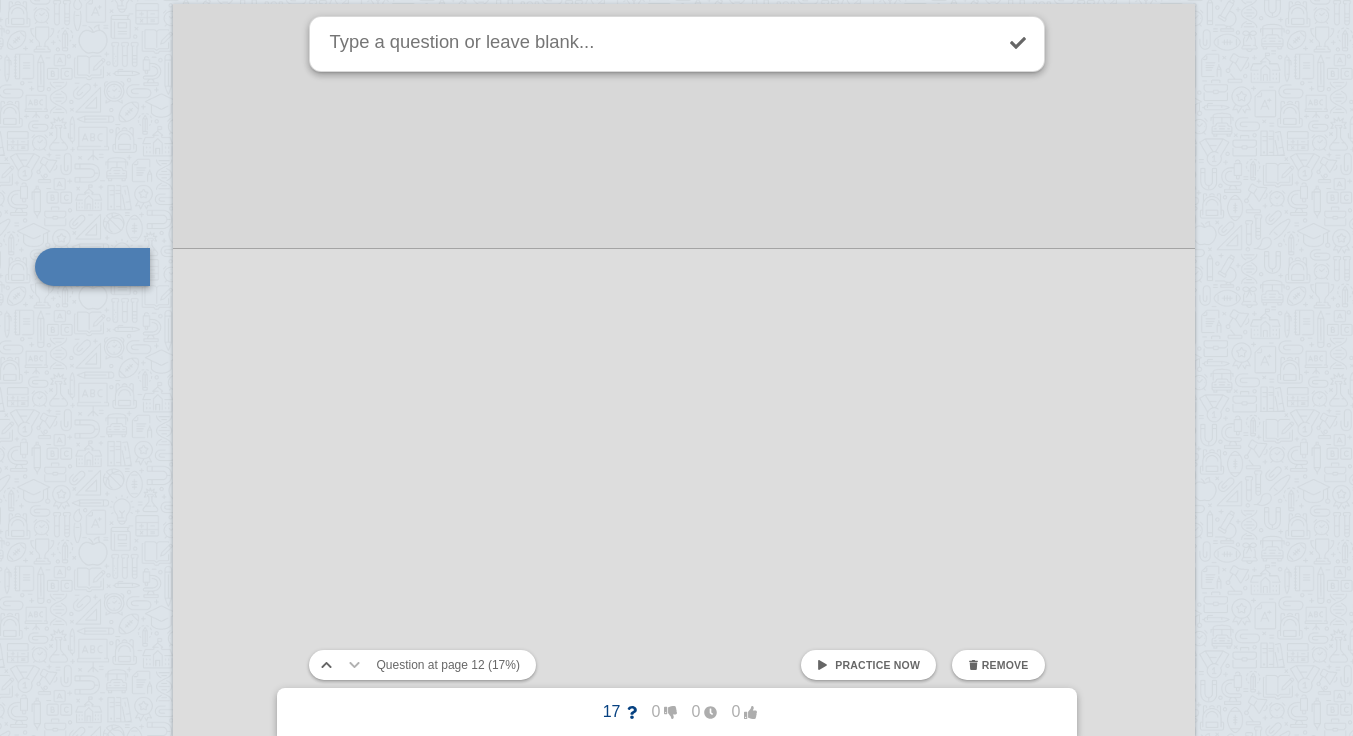 click at bounding box center [684, -3950] 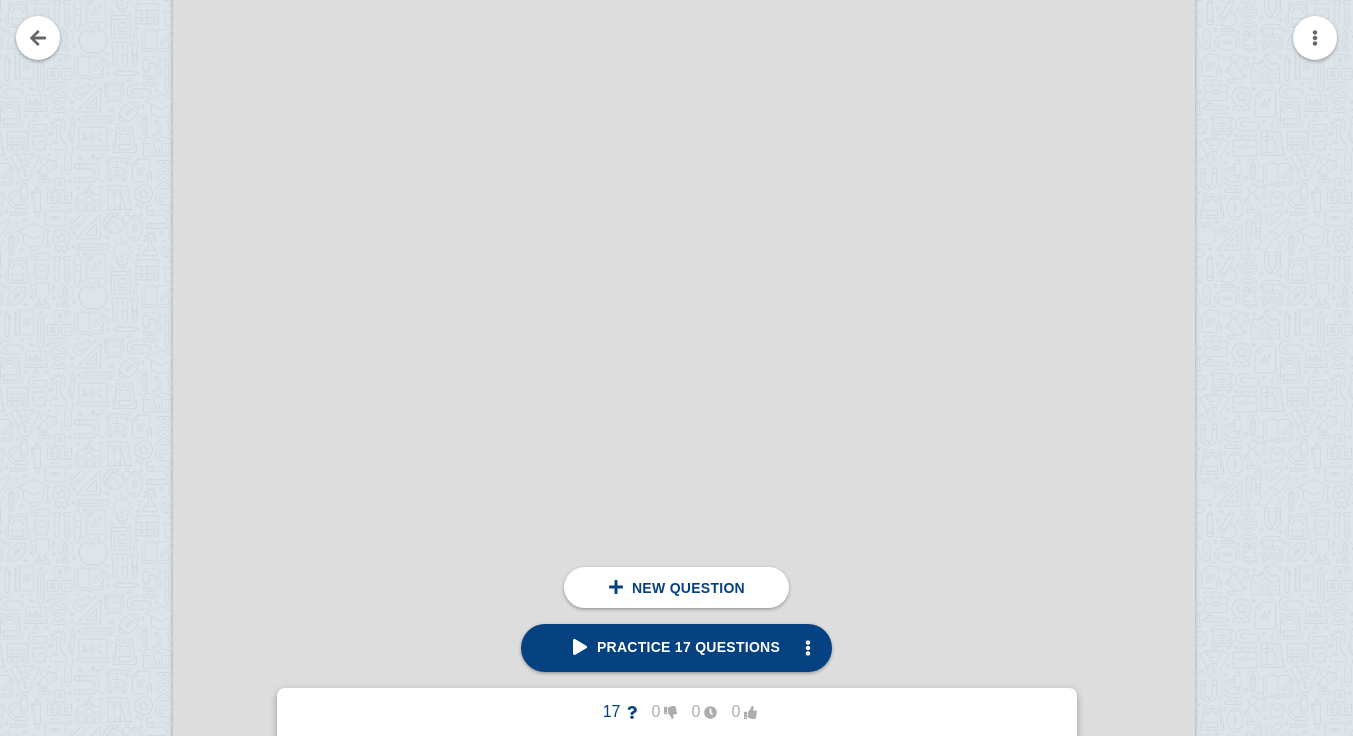 scroll, scrollTop: 18469, scrollLeft: 19, axis: both 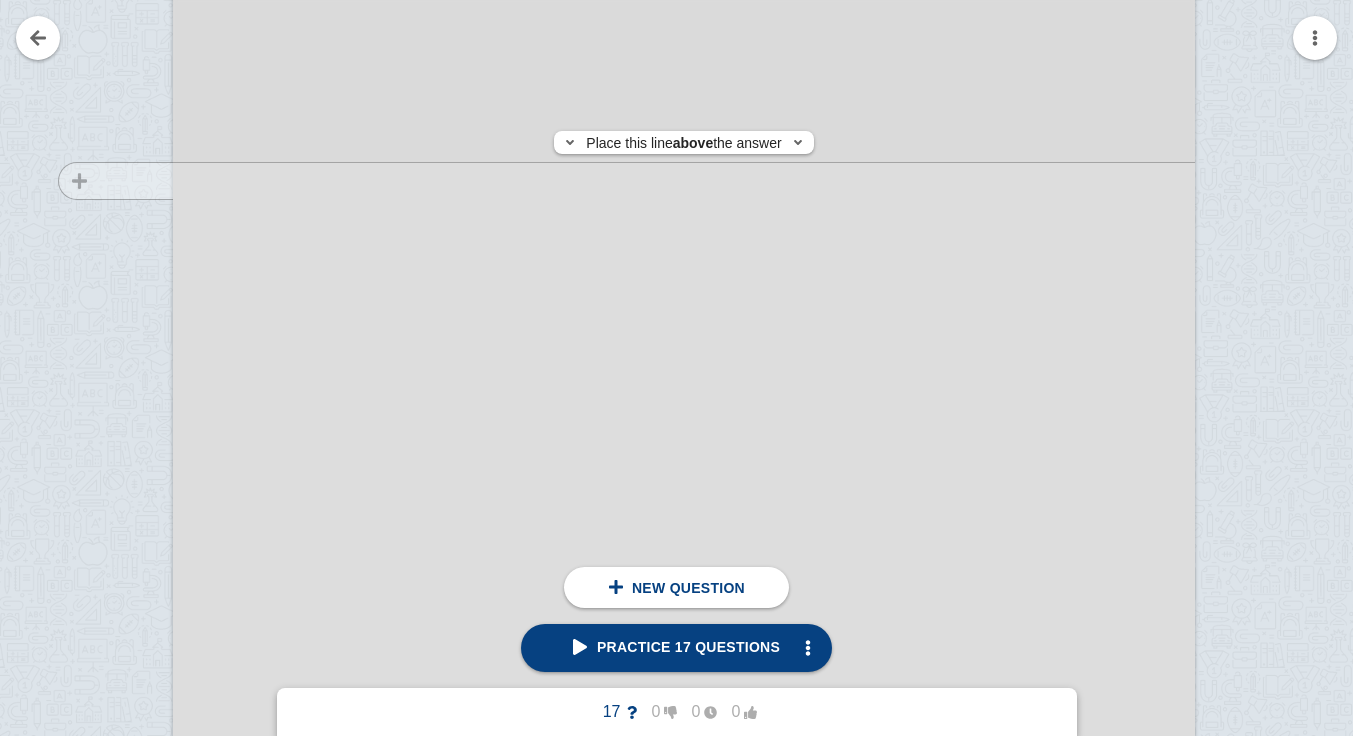 click at bounding box center (106, 28) 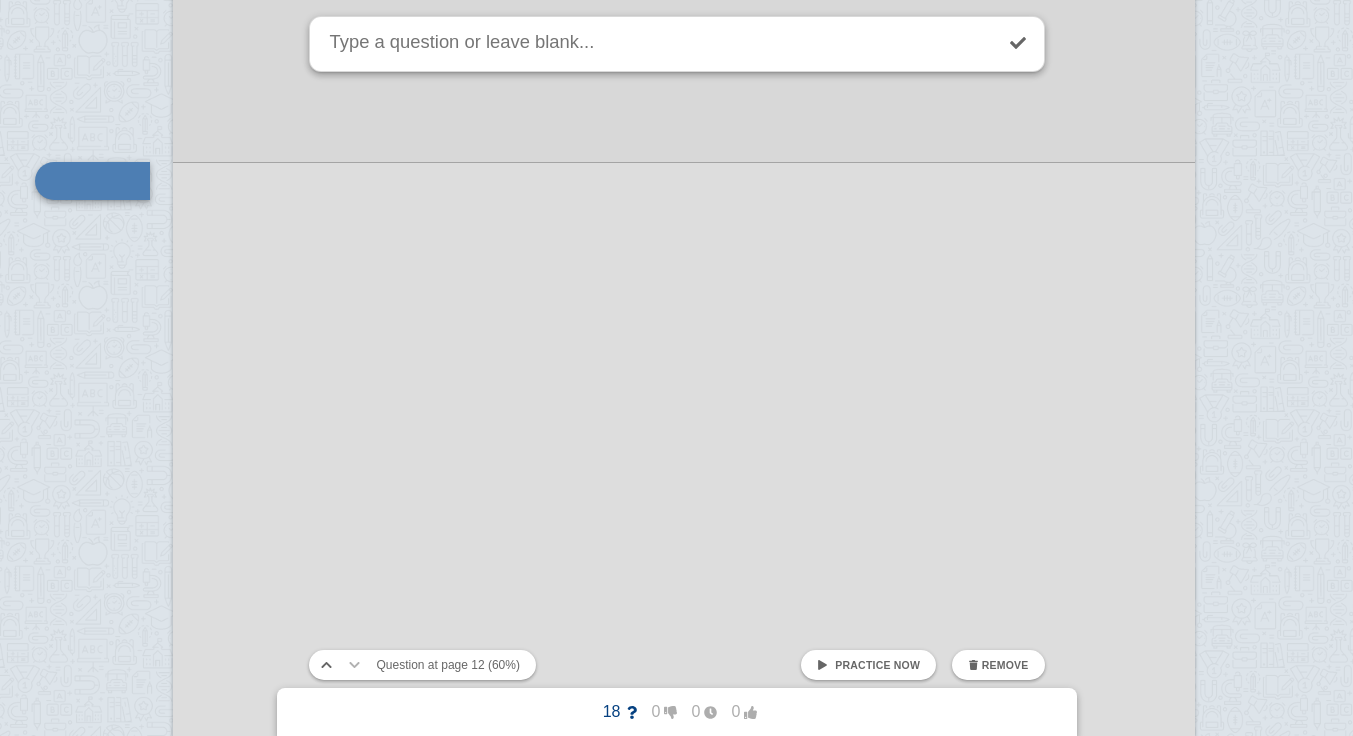 scroll, scrollTop: 18383, scrollLeft: 19, axis: both 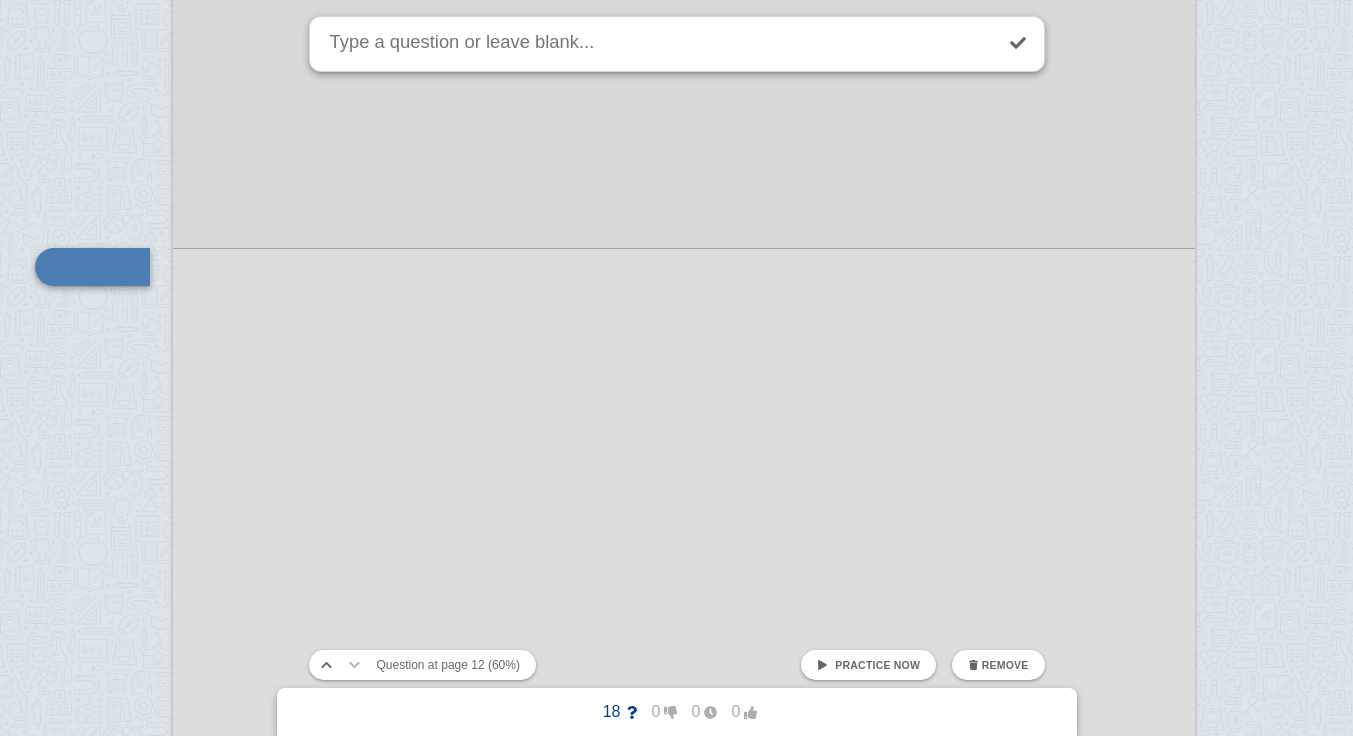 click at bounding box center (684, -4596) 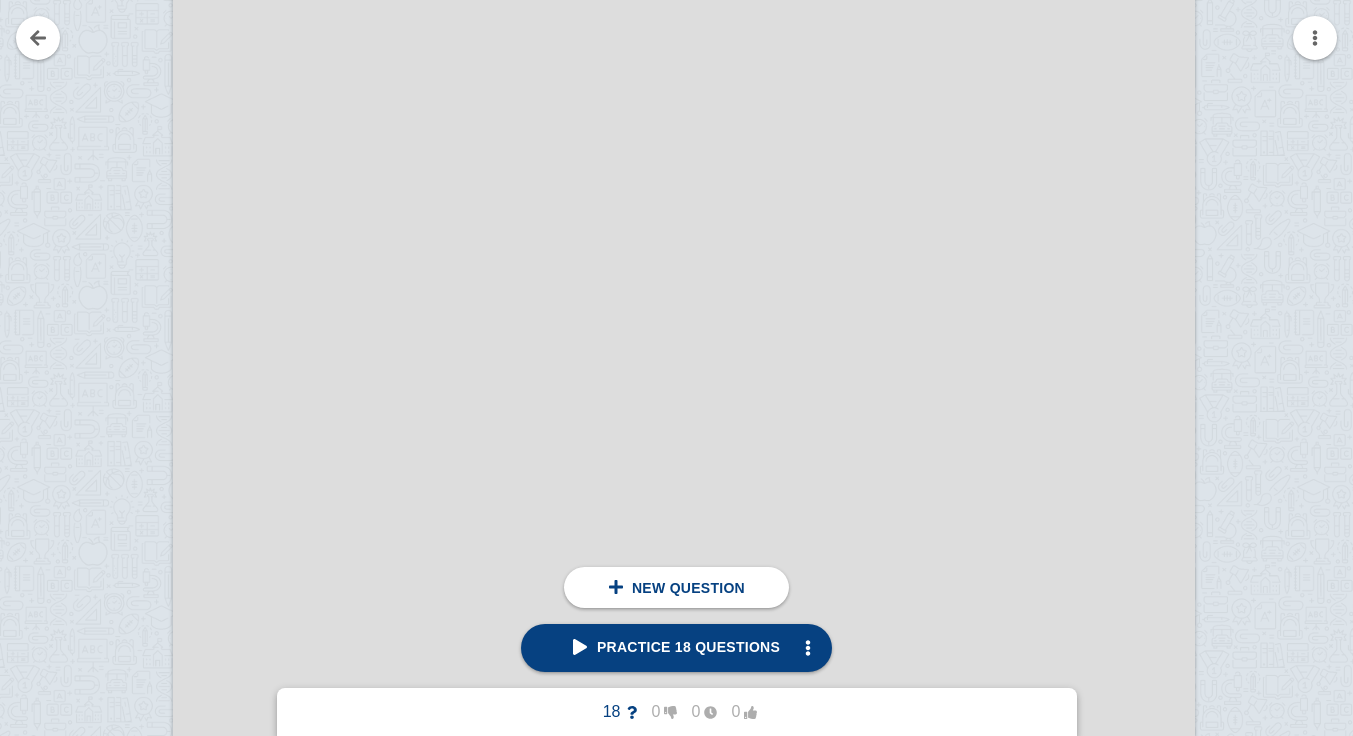 scroll, scrollTop: 19429, scrollLeft: 19, axis: both 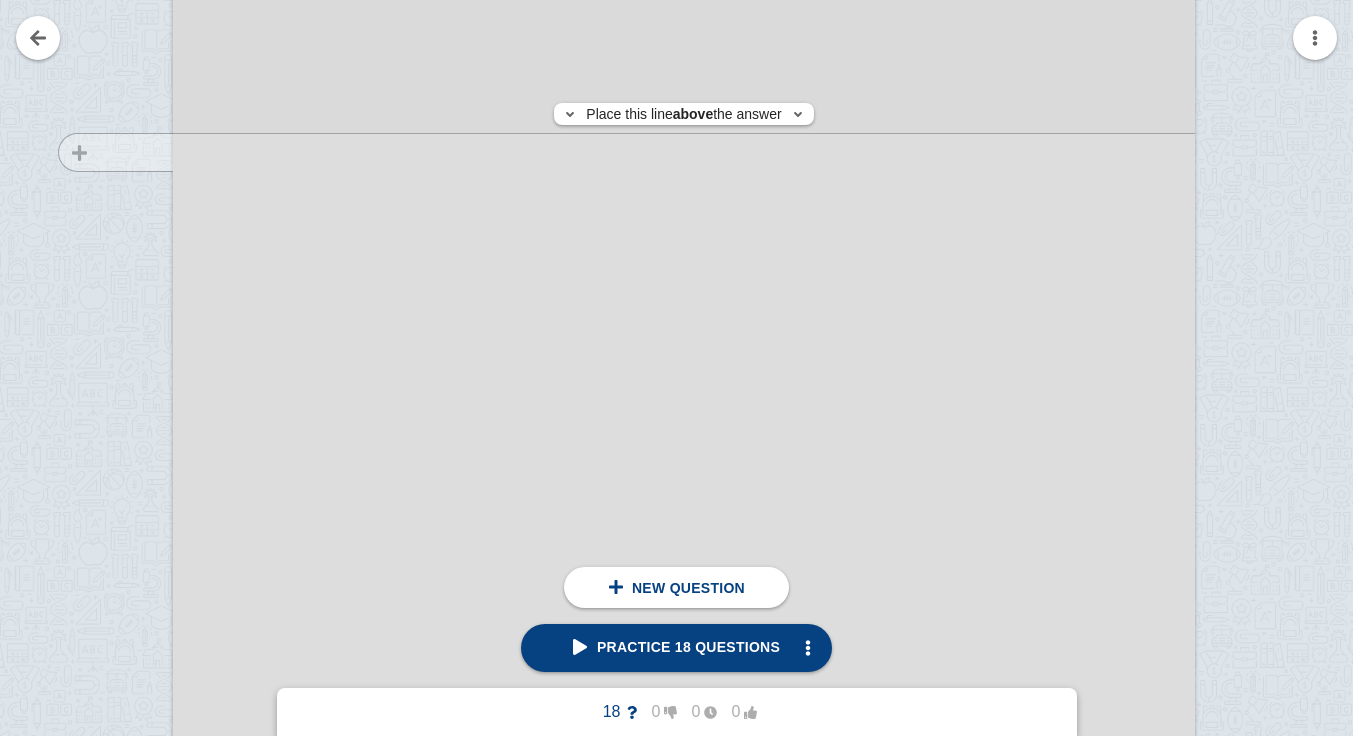 click at bounding box center [106, 644] 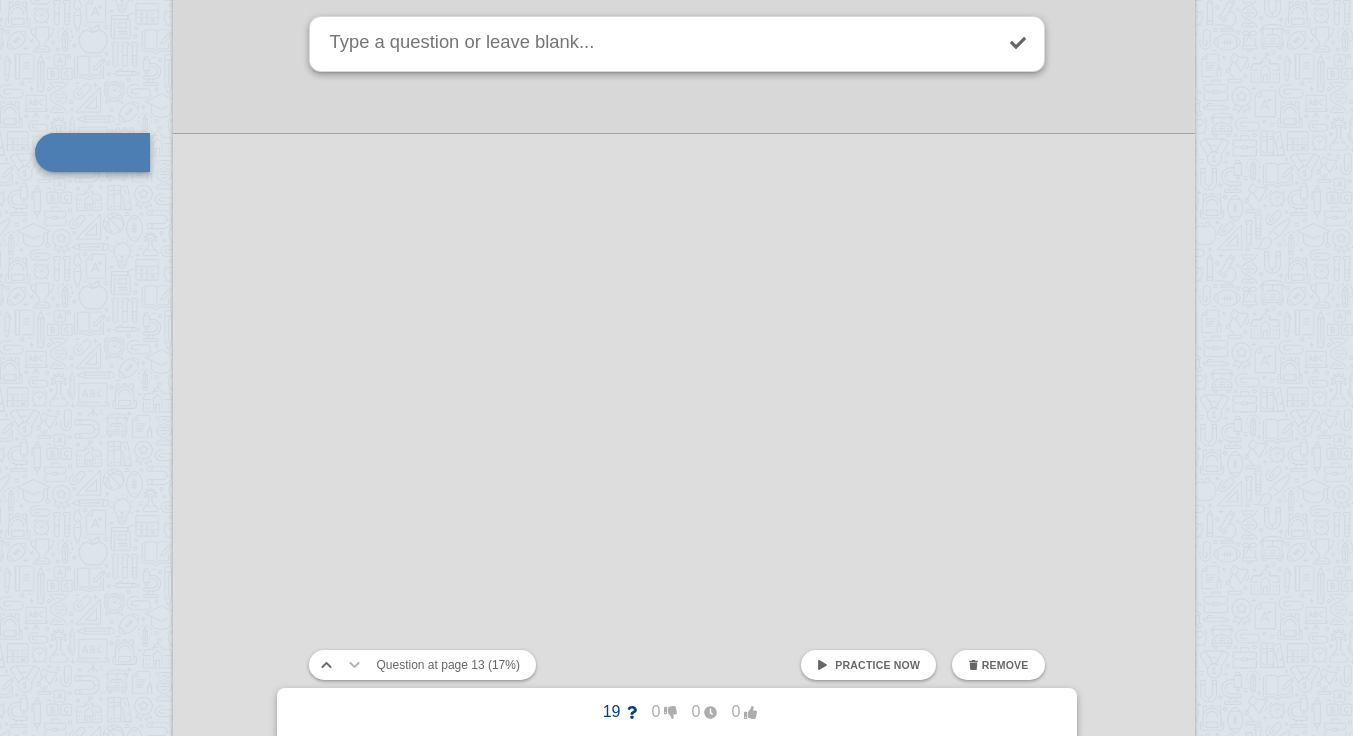 scroll, scrollTop: 19314, scrollLeft: 19, axis: both 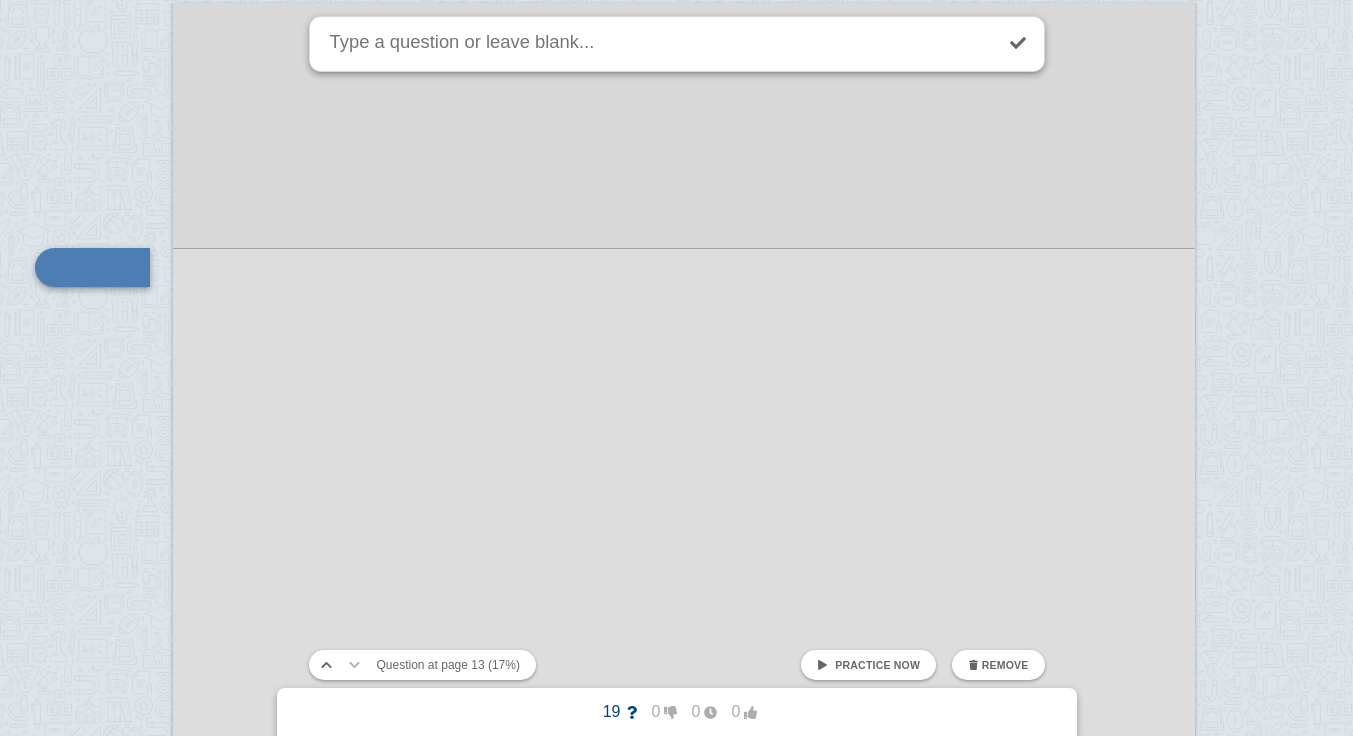 click at bounding box center (684, -5527) 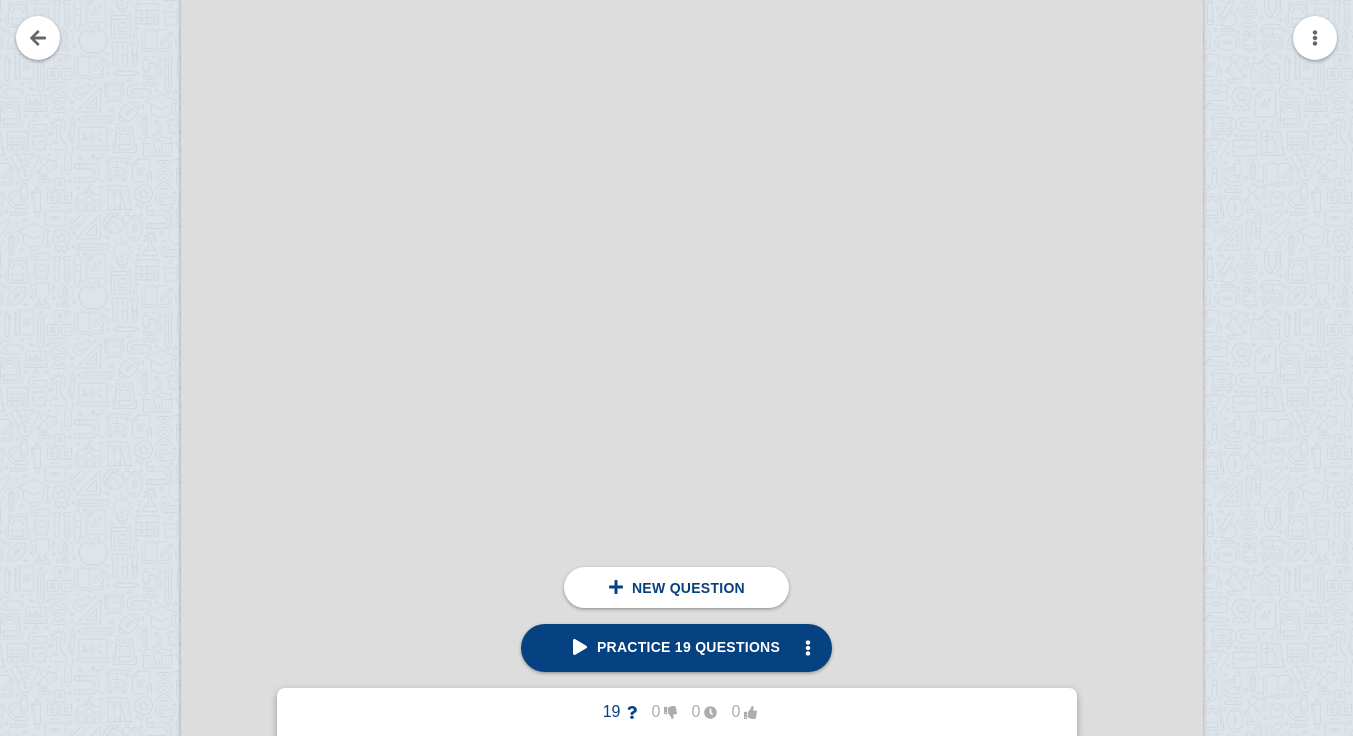 scroll, scrollTop: 20005, scrollLeft: 3, axis: both 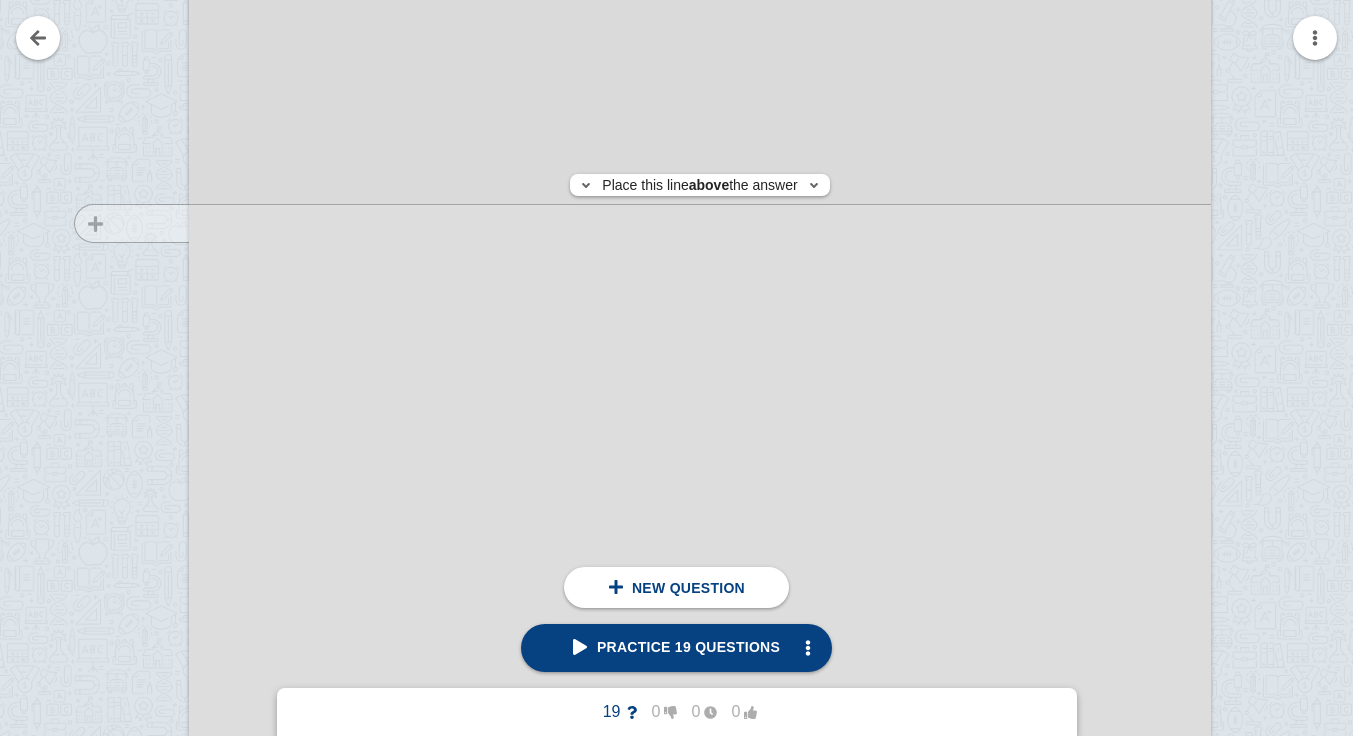 click at bounding box center (122, 68) 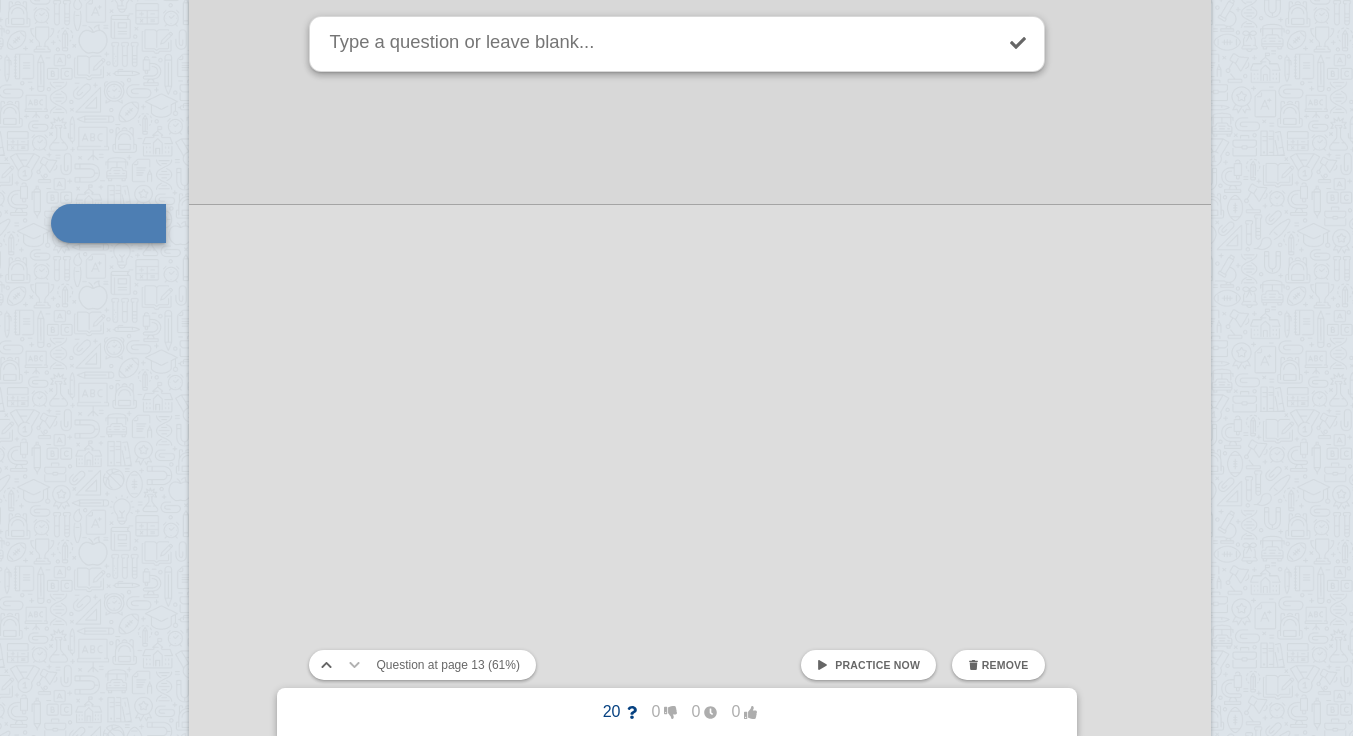 scroll, scrollTop: 19961, scrollLeft: 19, axis: both 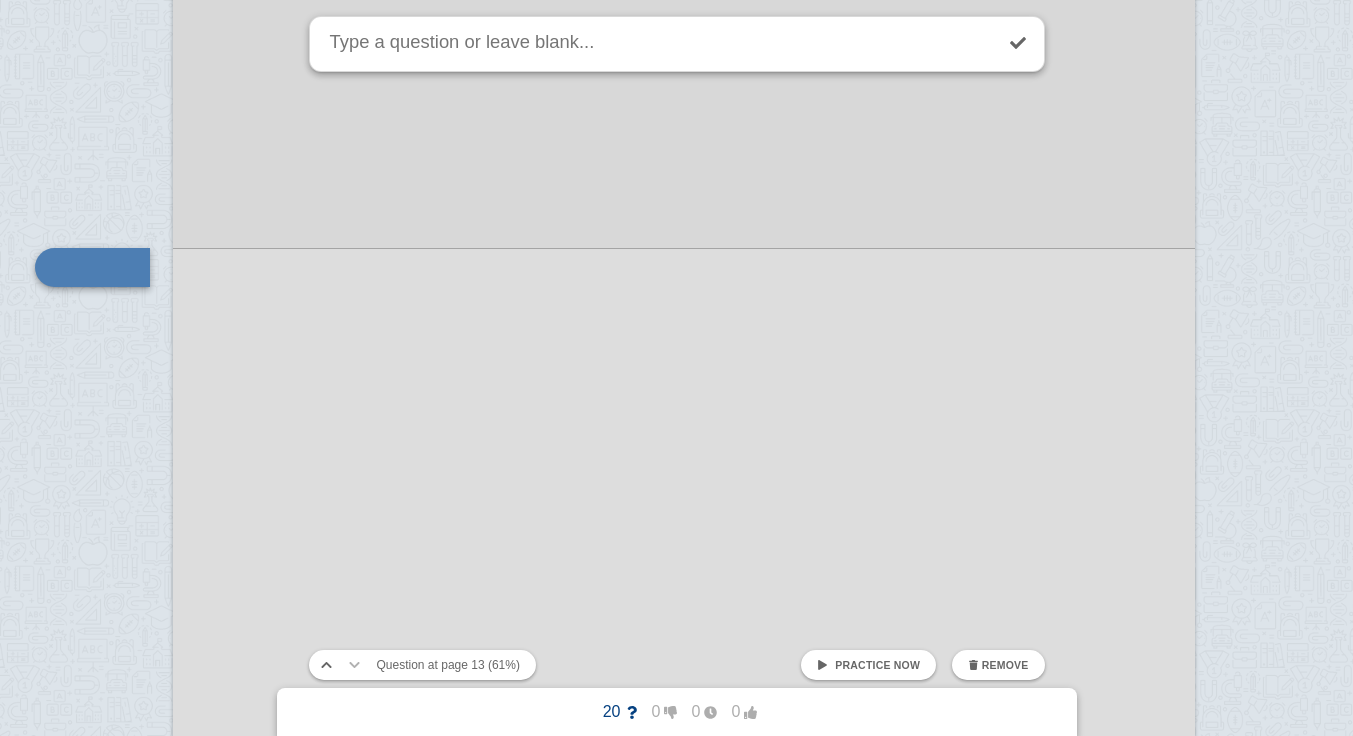 click at bounding box center (684, -6174) 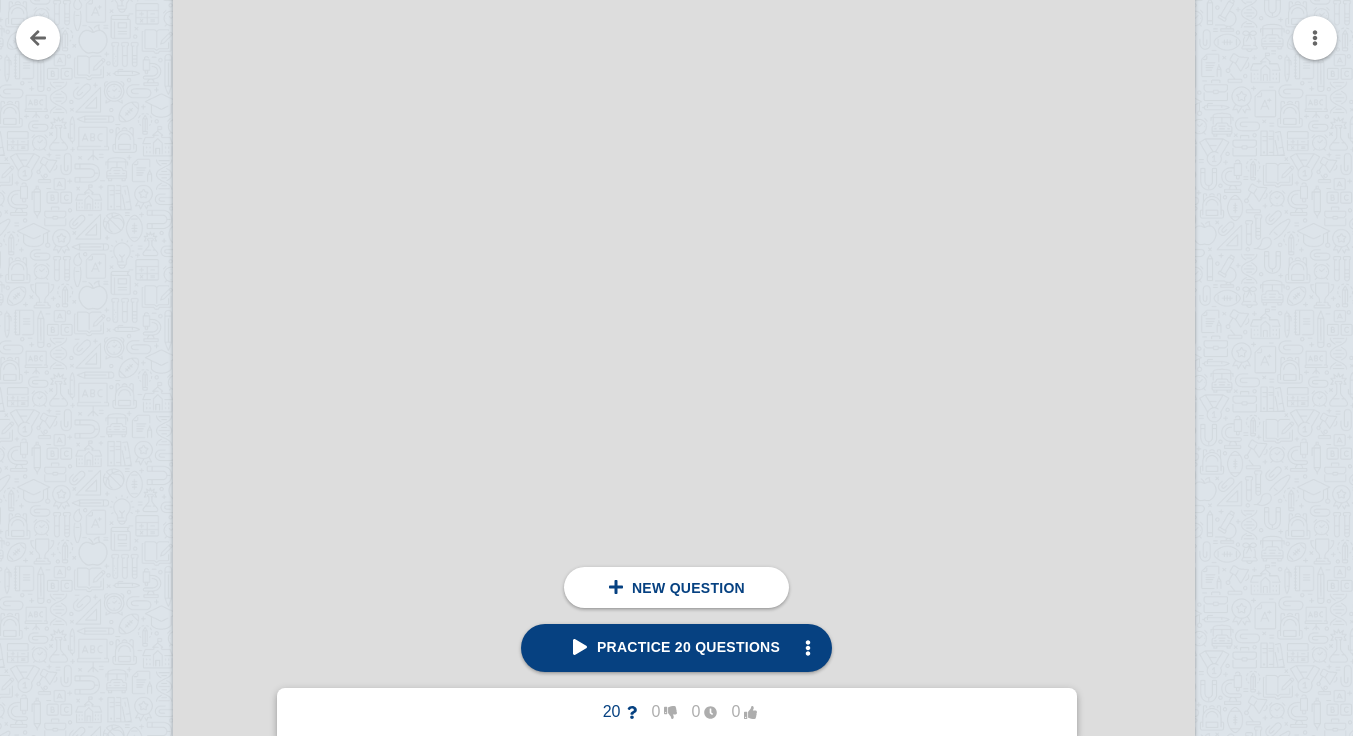 scroll, scrollTop: 20953, scrollLeft: 19, axis: both 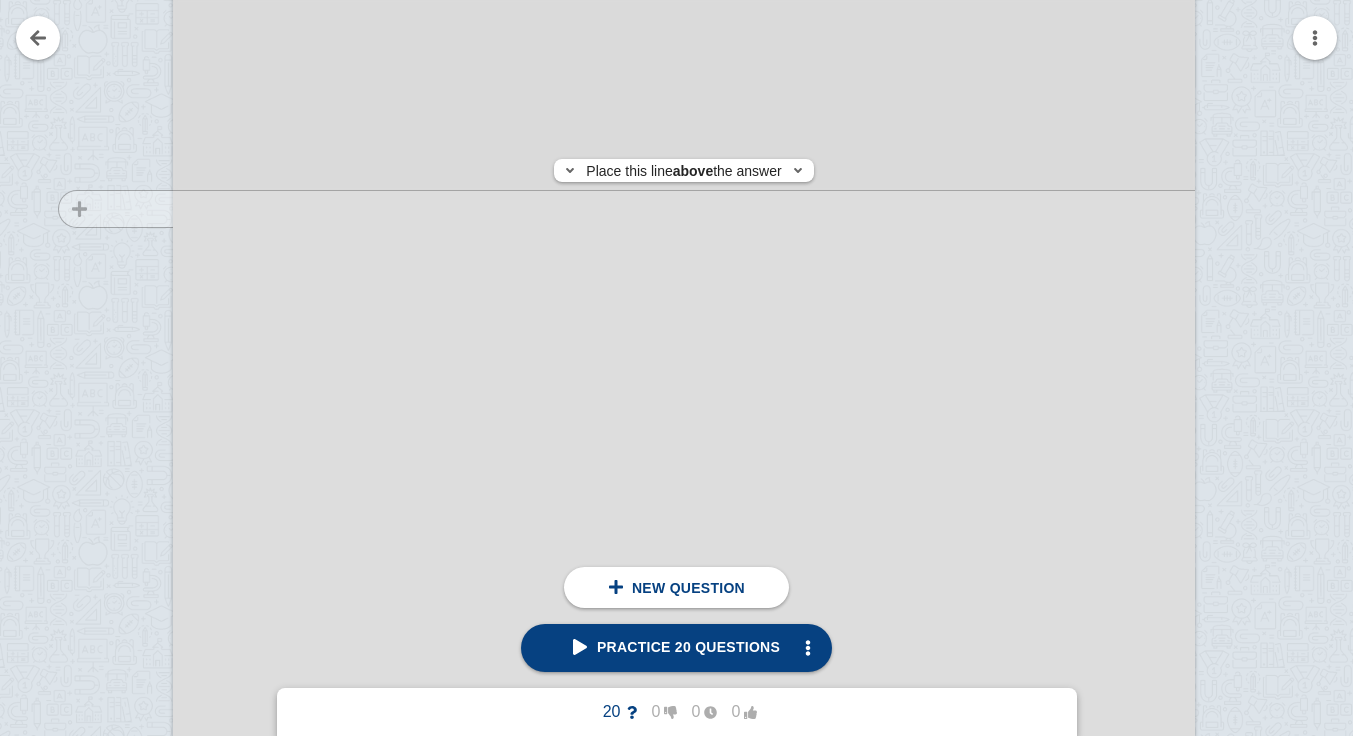 click at bounding box center [106, 696] 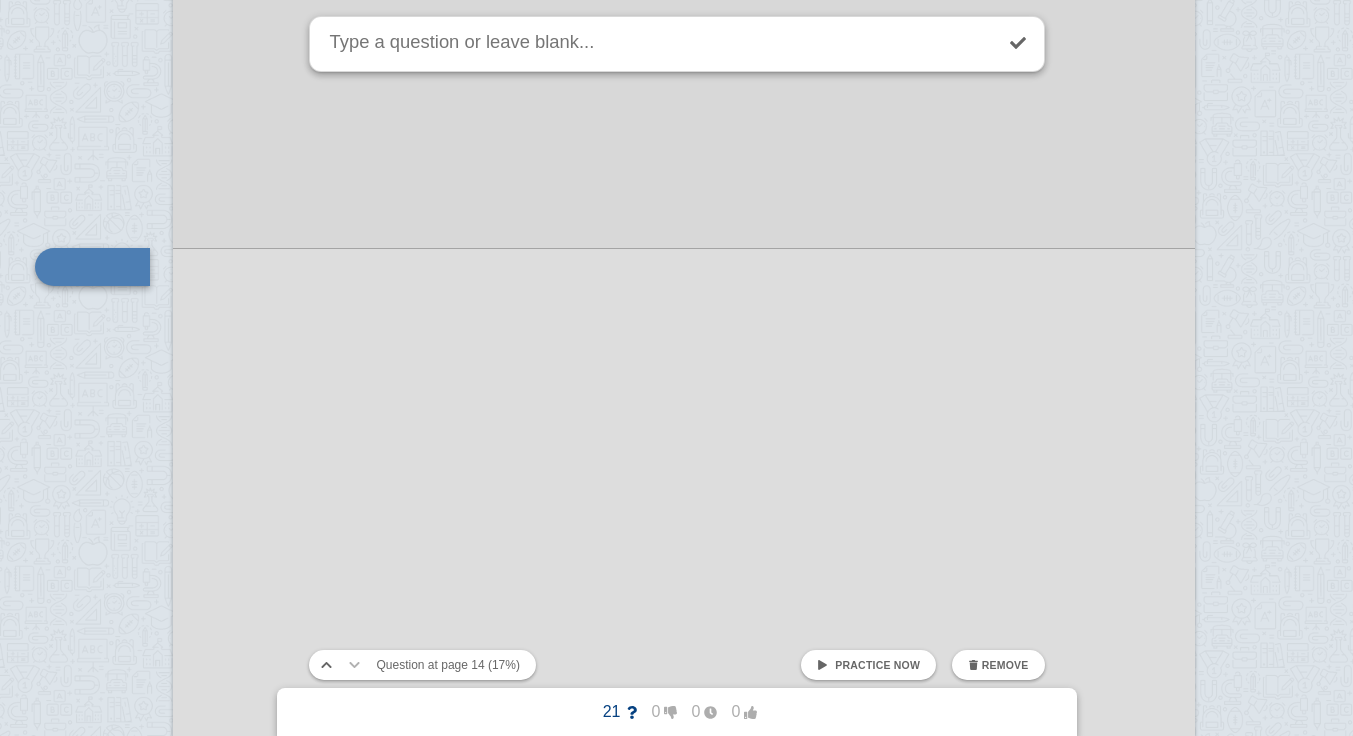 click at bounding box center [684, -7108] 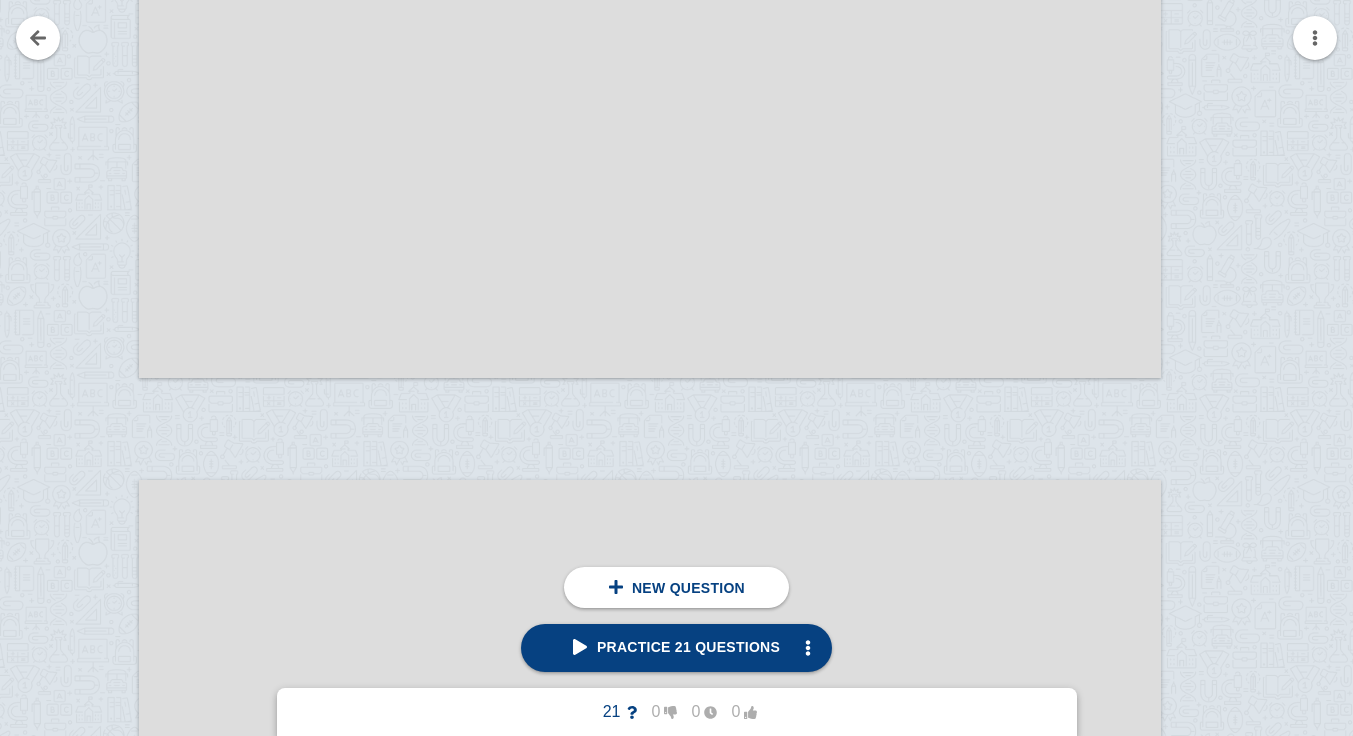 scroll, scrollTop: 15659, scrollLeft: 53, axis: both 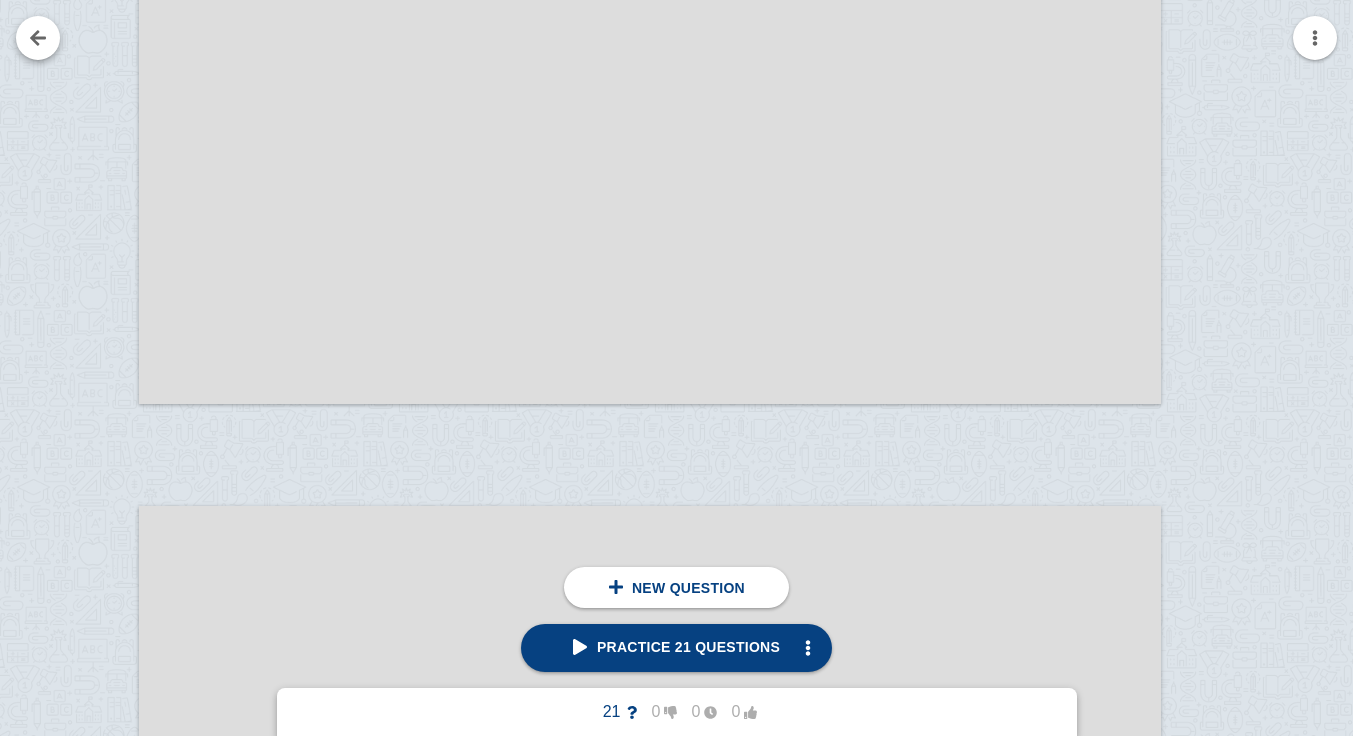 click at bounding box center [38, 38] 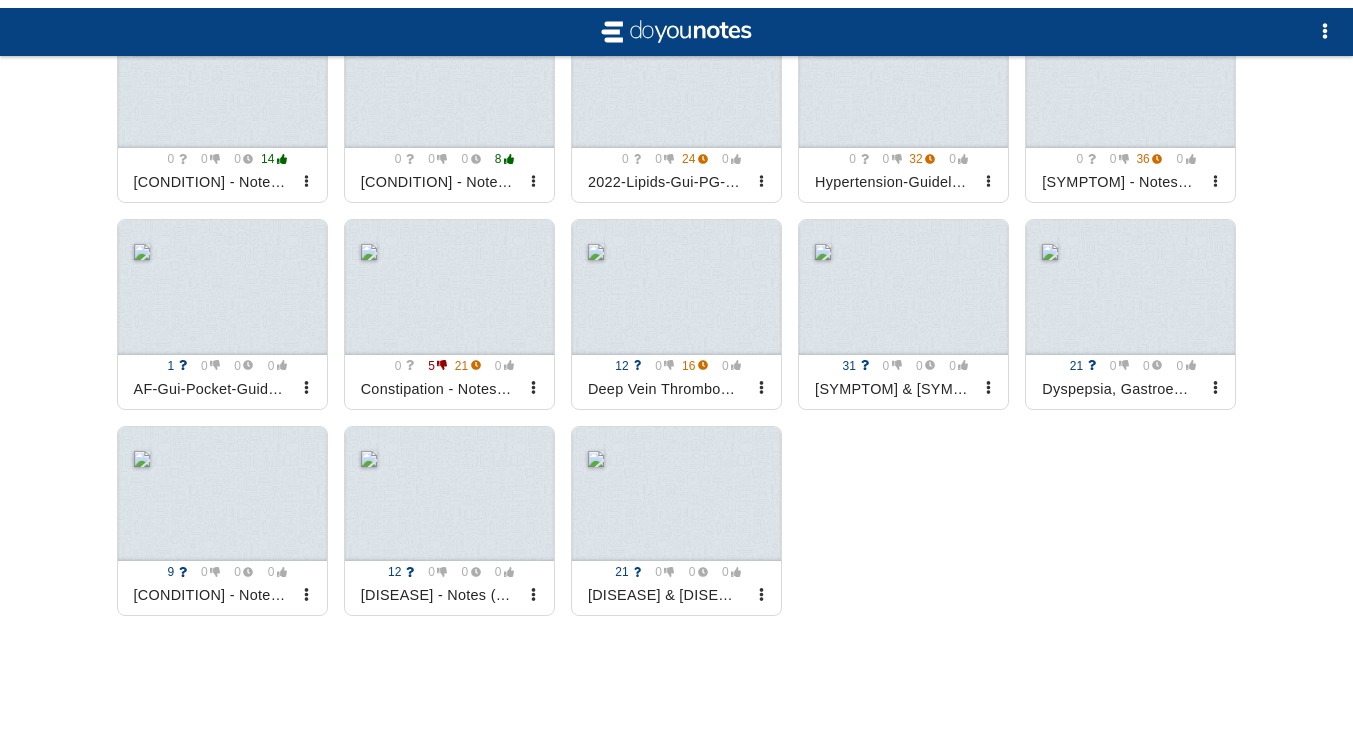 scroll, scrollTop: 569, scrollLeft: 0, axis: vertical 